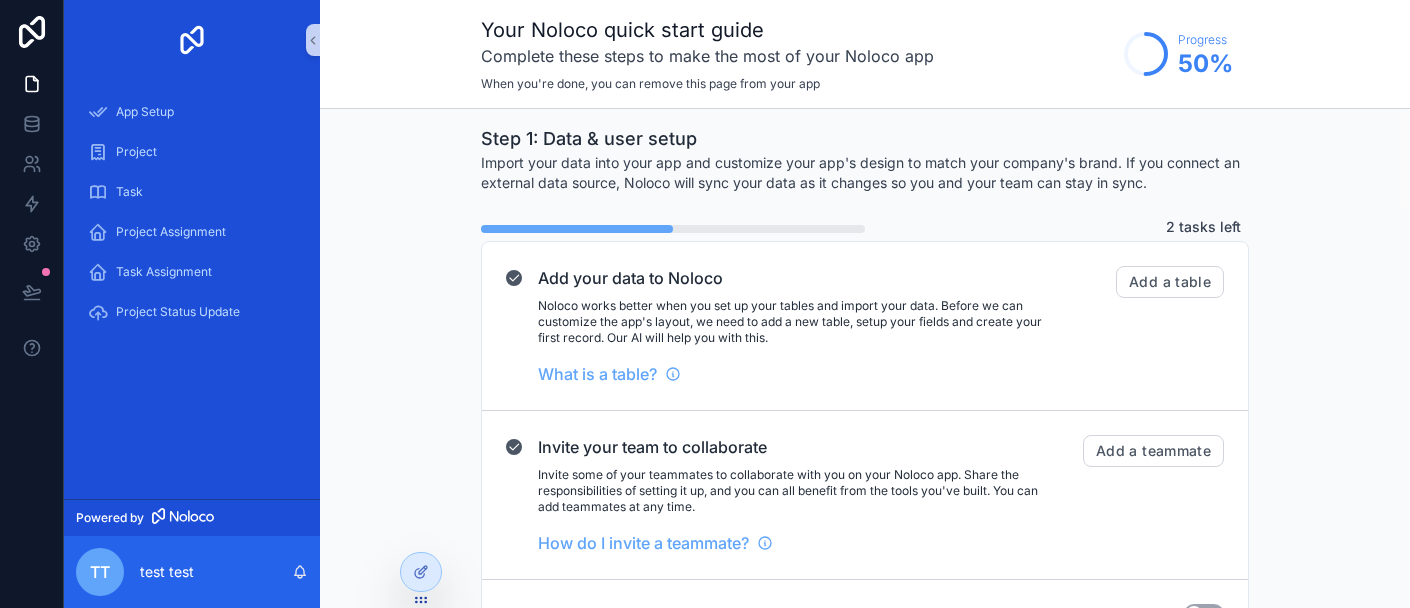 scroll, scrollTop: 0, scrollLeft: 0, axis: both 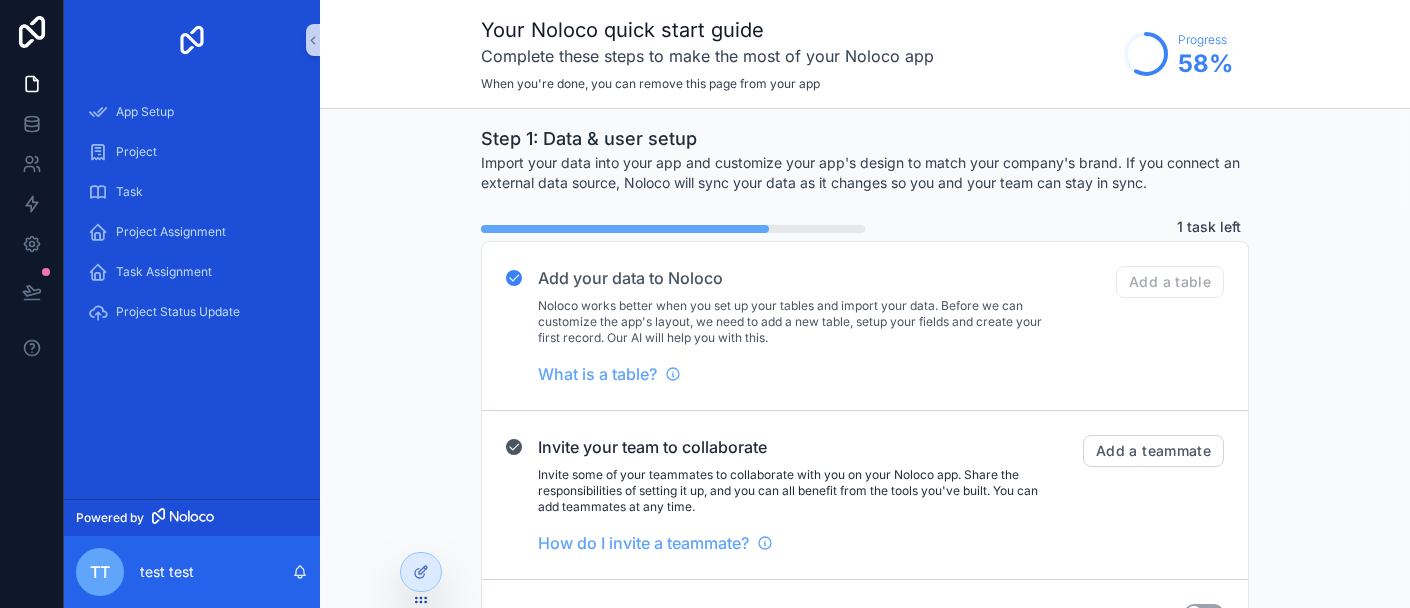 click 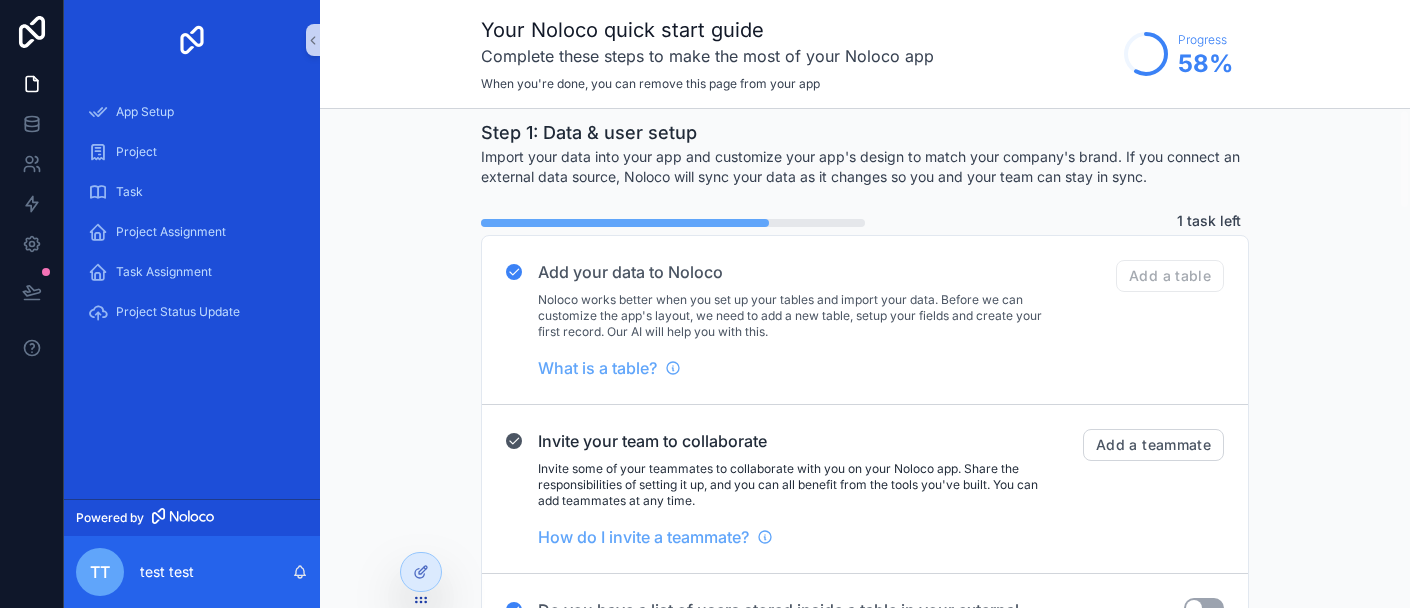 scroll, scrollTop: 1, scrollLeft: 0, axis: vertical 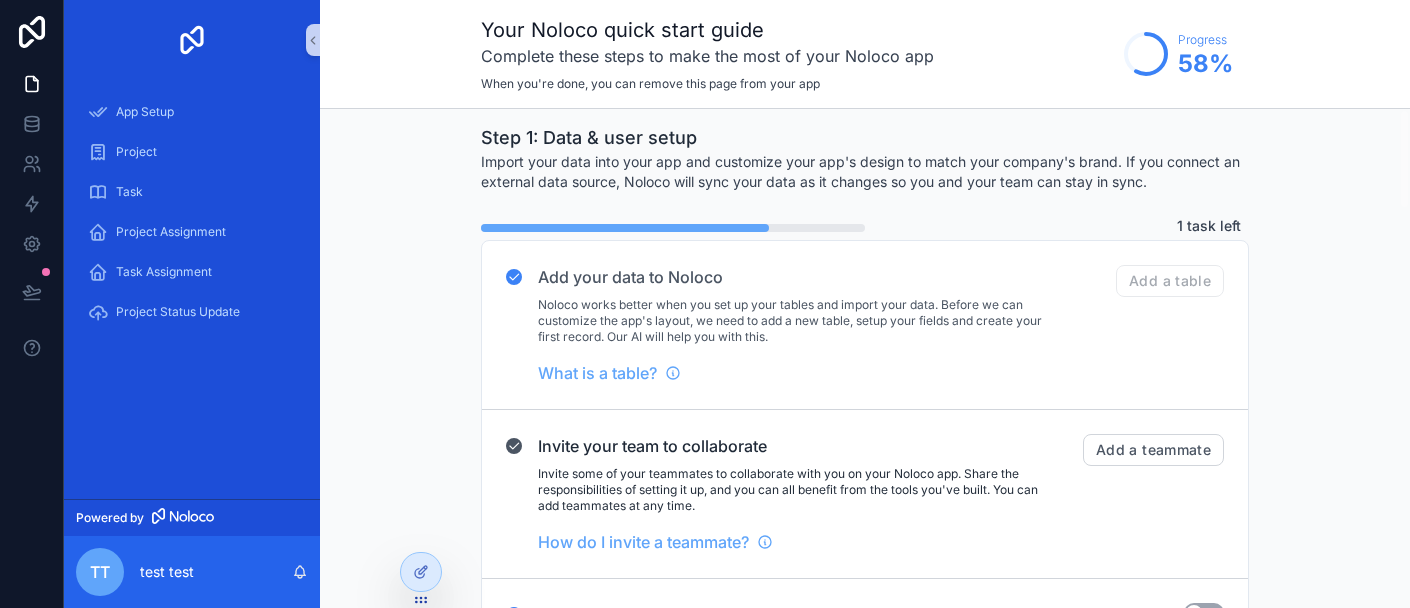 click on "Step 1: Data & user setup Import your data into your app and customize your app's design to match your company's brand. If you connect an external data source, Noloco will sync your data as it changes so you and your team can stay in sync. 1 task left Add your data to Noloco Noloco works better when you set up your tables and import your data. Before we can customize the app's layout, we need to add a new table, setup your fields and create your first record. Our AI will help you with this. What is a table? Add a table Invite your team to collaborate Invite some of your teammates to collaborate with you on your Noloco app. Share the responsibilities of setting it up, and you can all benefit from the tools you've built. You can add teammates at any time. How do I invite a teammate? Add a teammate Do you have a list of users stored inside a table in your external data source? Use setting Add your teammates or clients directly to the Noloco User Table Add a user Step 2: Configure your app pages Completed" at bounding box center (865, 1341) 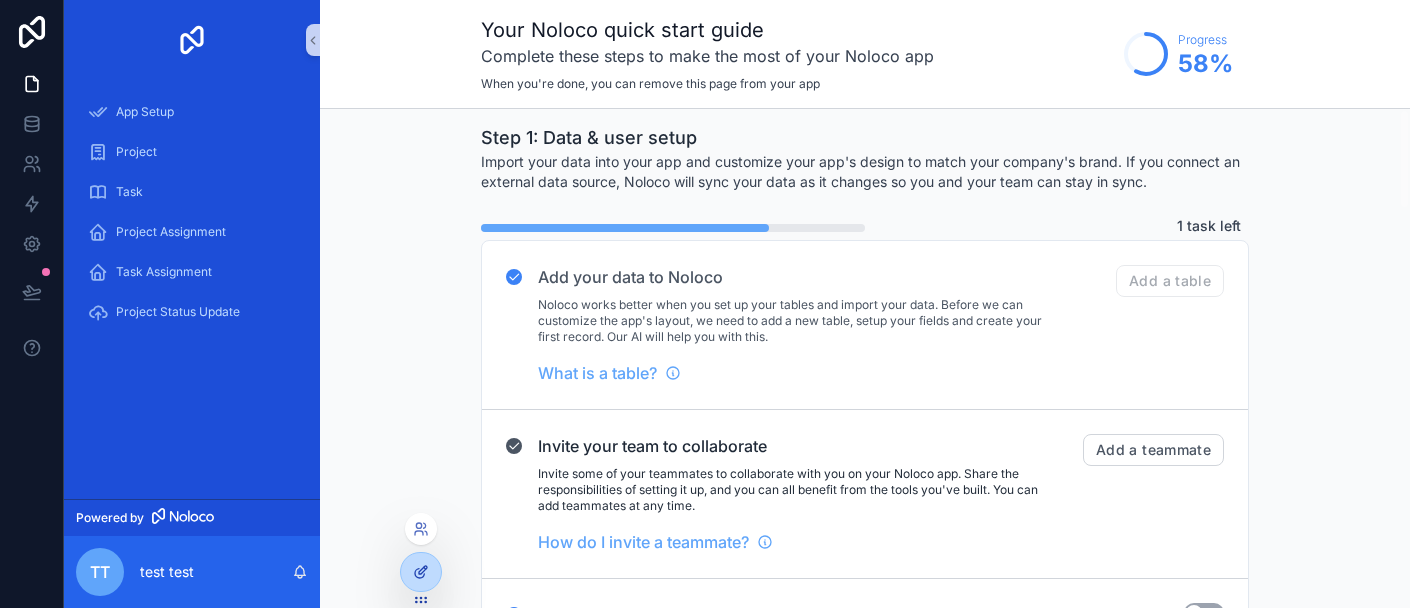 click 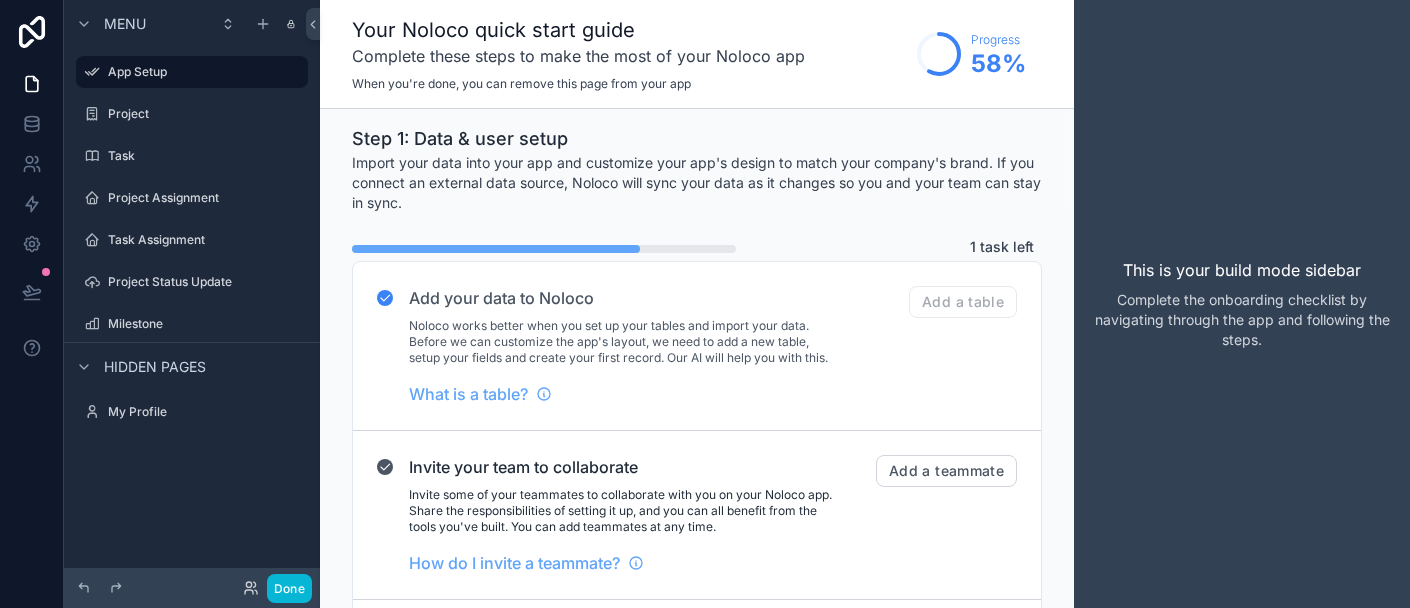 click on "Show" at bounding box center [0, 840] 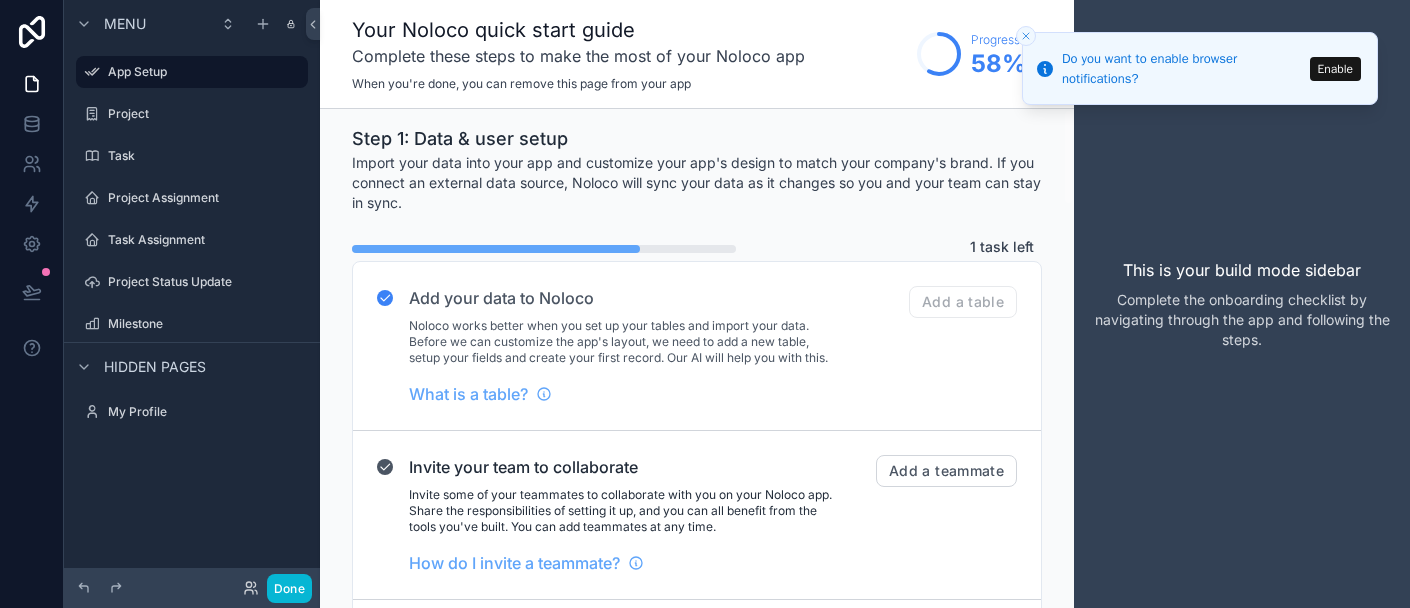 click on "Action" at bounding box center (0, 1544) 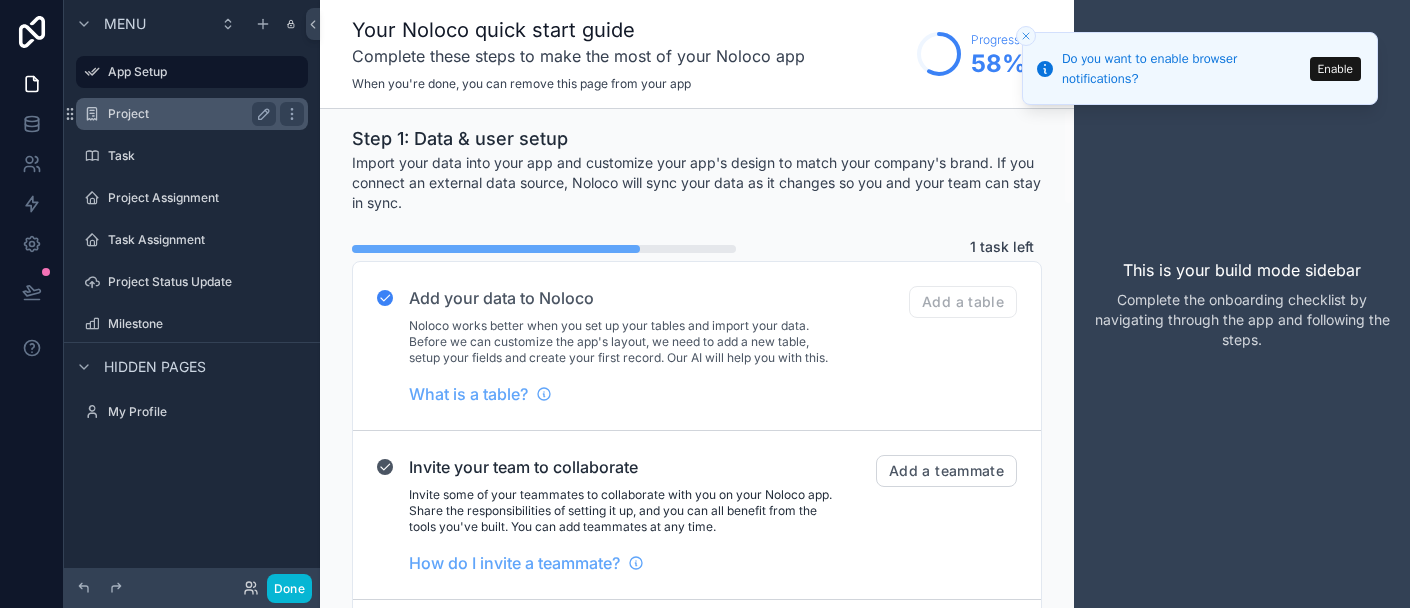 click on "Project" at bounding box center [192, 114] 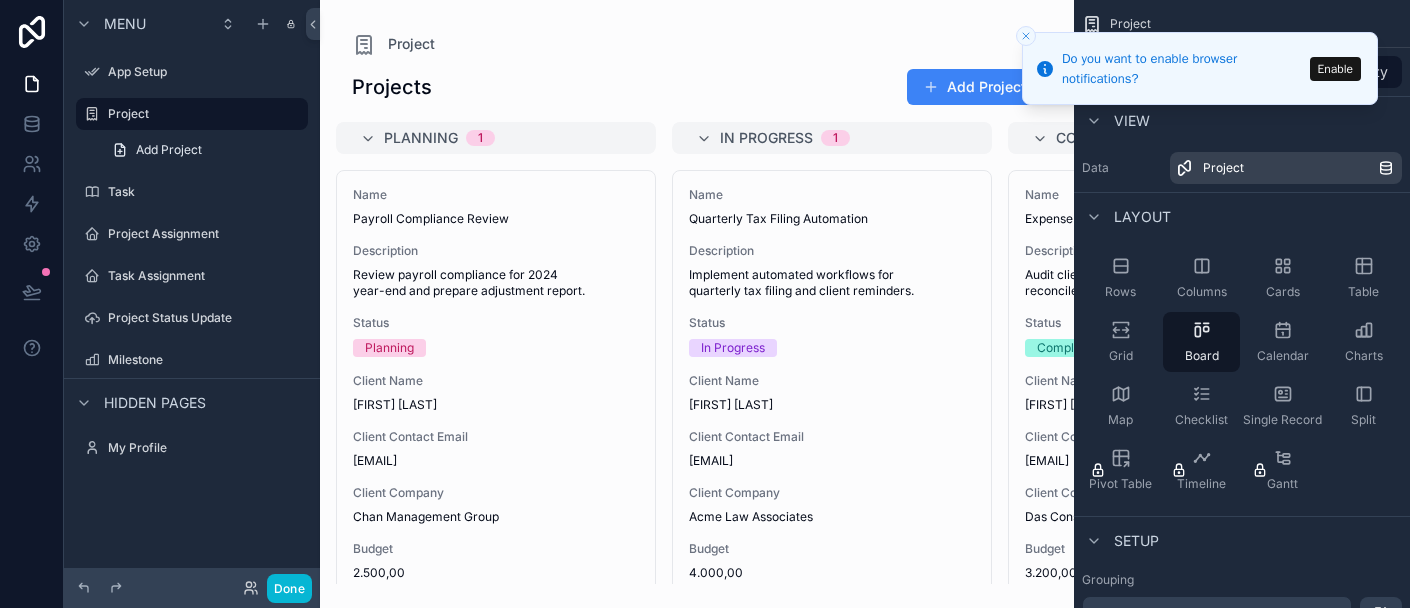 click on "Hide" at bounding box center [0, 780] 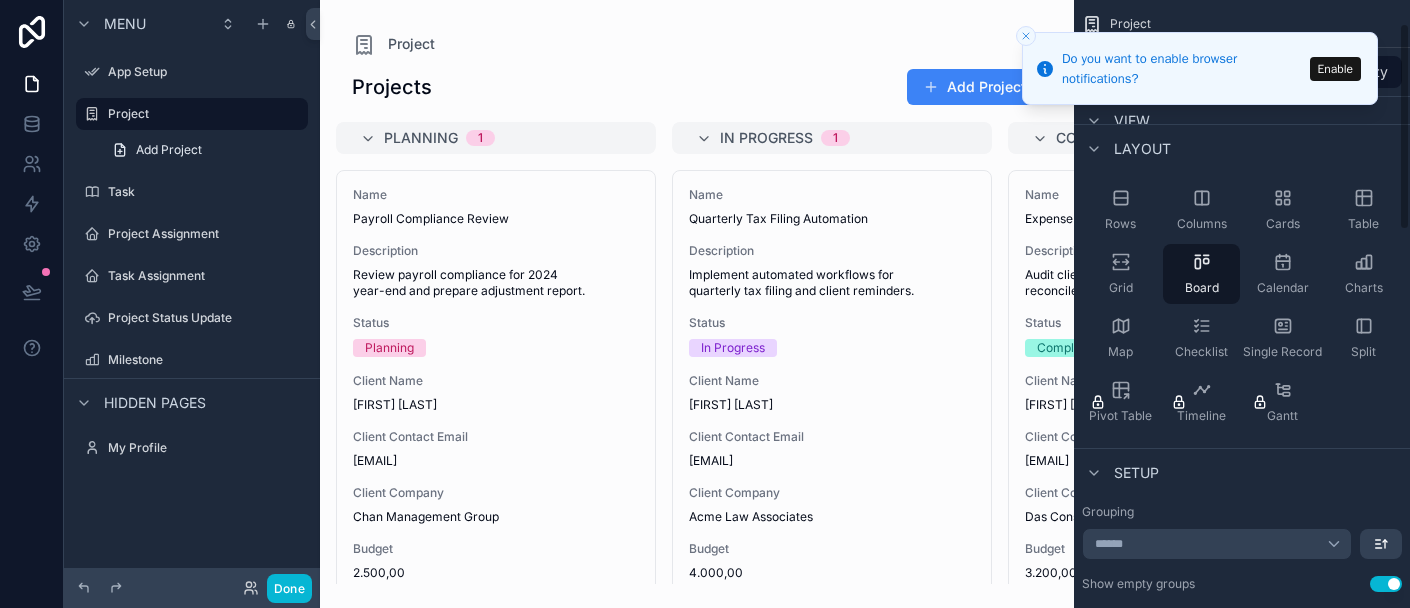 scroll, scrollTop: 70, scrollLeft: 0, axis: vertical 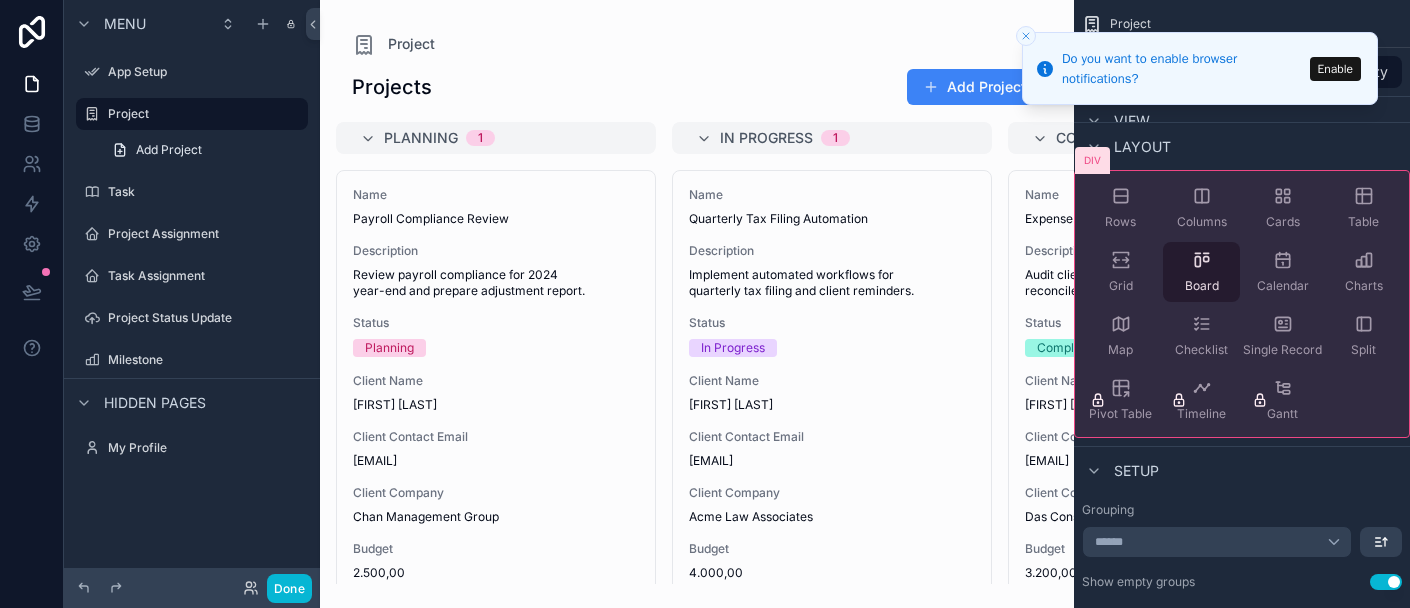 click on "Rows Columns Cards Table Grid Board Calendar Charts Map Checklist Single Record Split Pivot Table Timeline Gantt" at bounding box center (1242, 304) 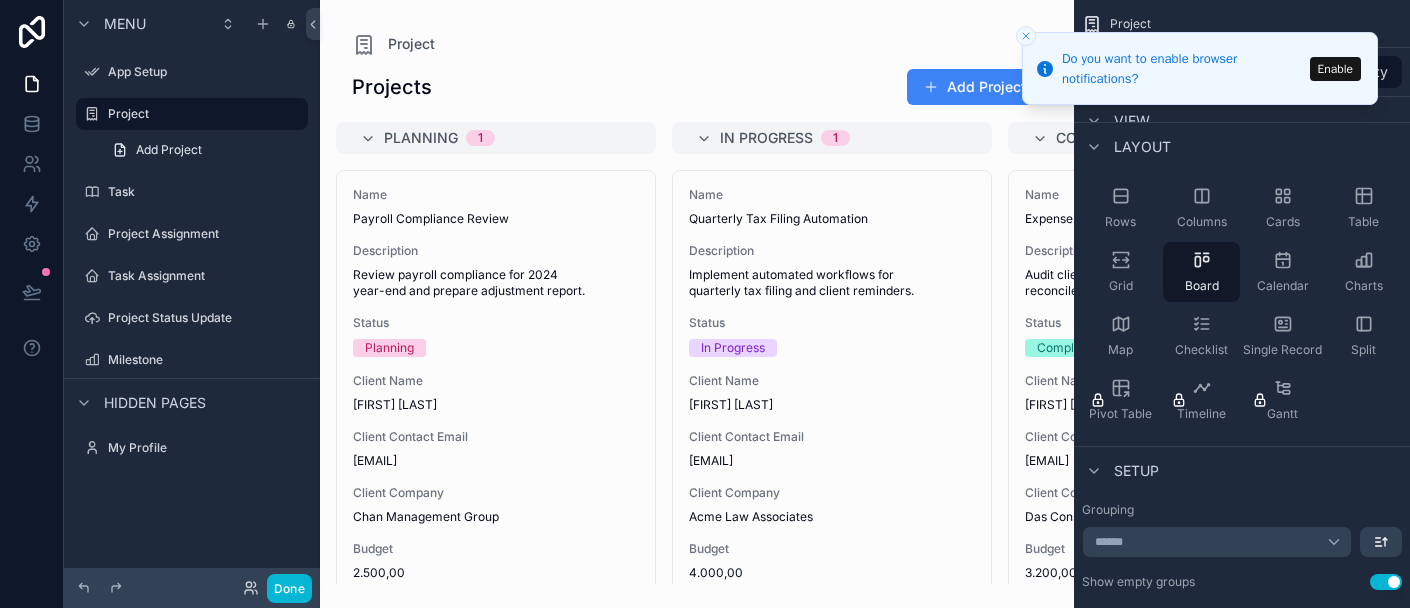 click on "Show" at bounding box center (0, 4171) 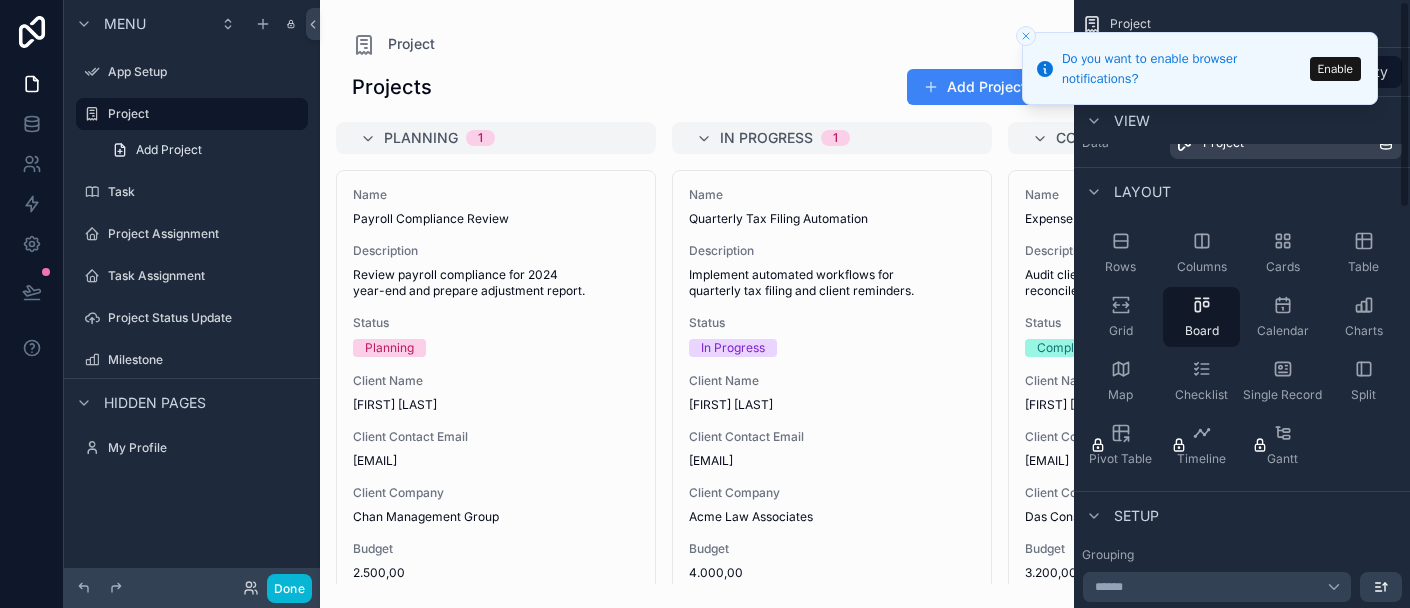 scroll, scrollTop: 0, scrollLeft: 0, axis: both 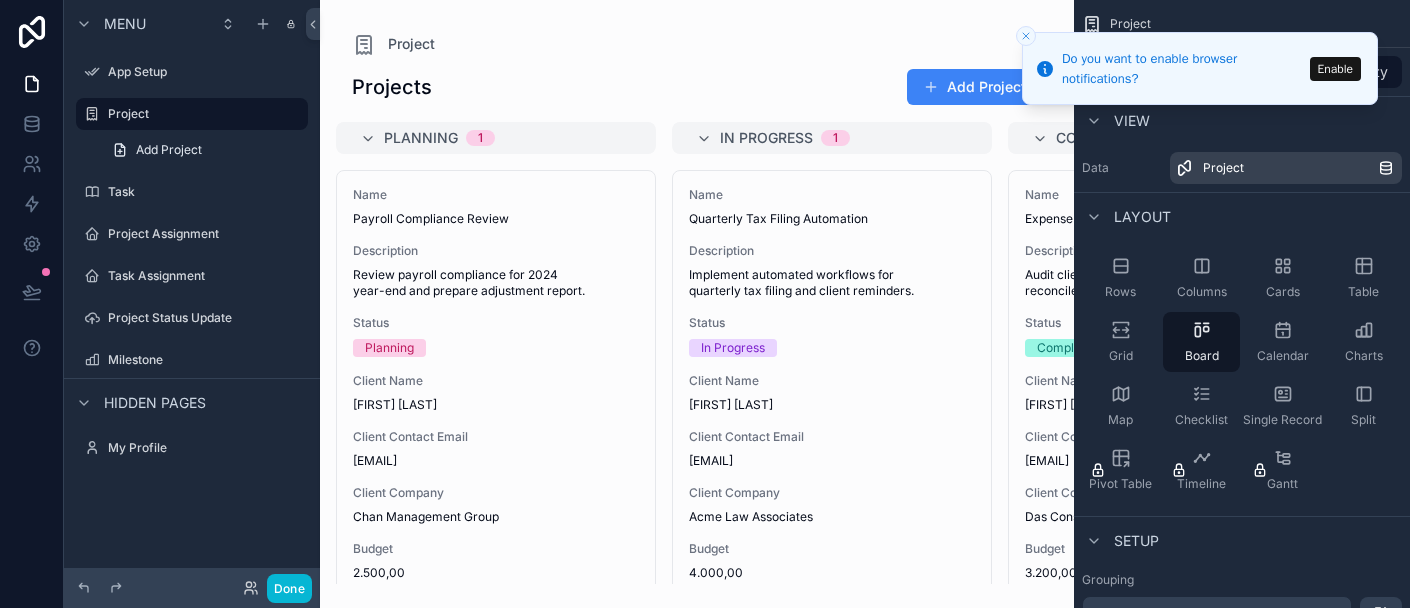 click on "Placement" at bounding box center (0, 3108) 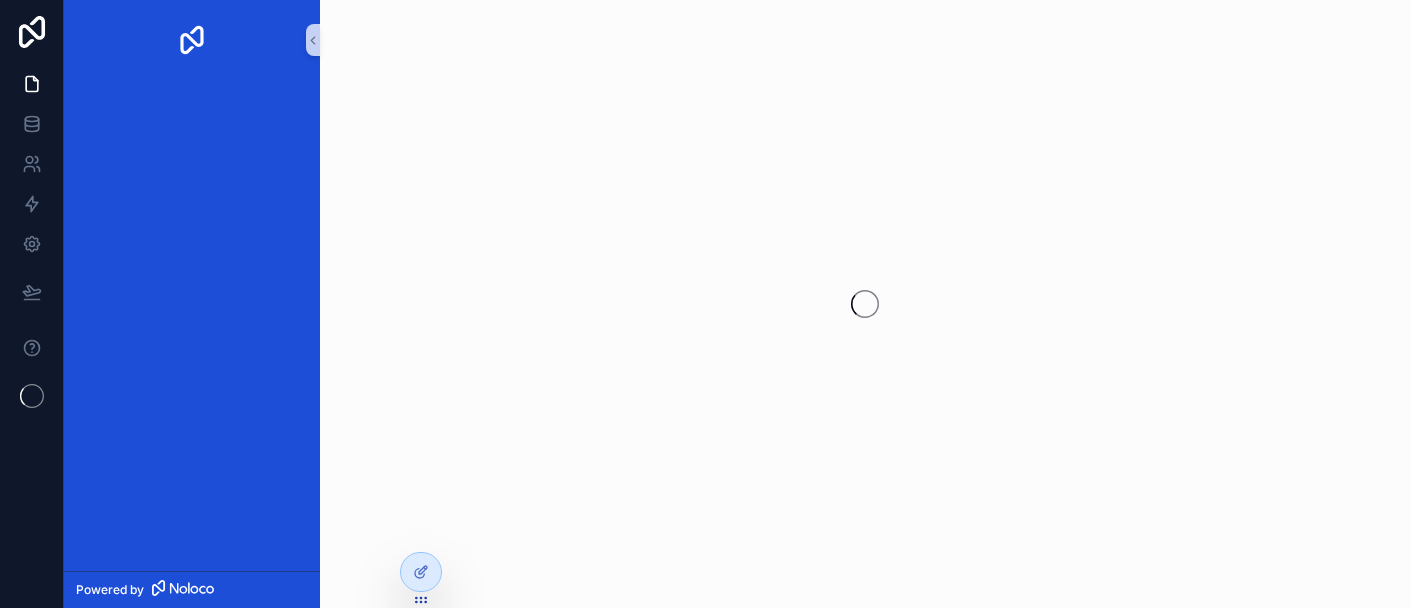 scroll, scrollTop: 0, scrollLeft: 0, axis: both 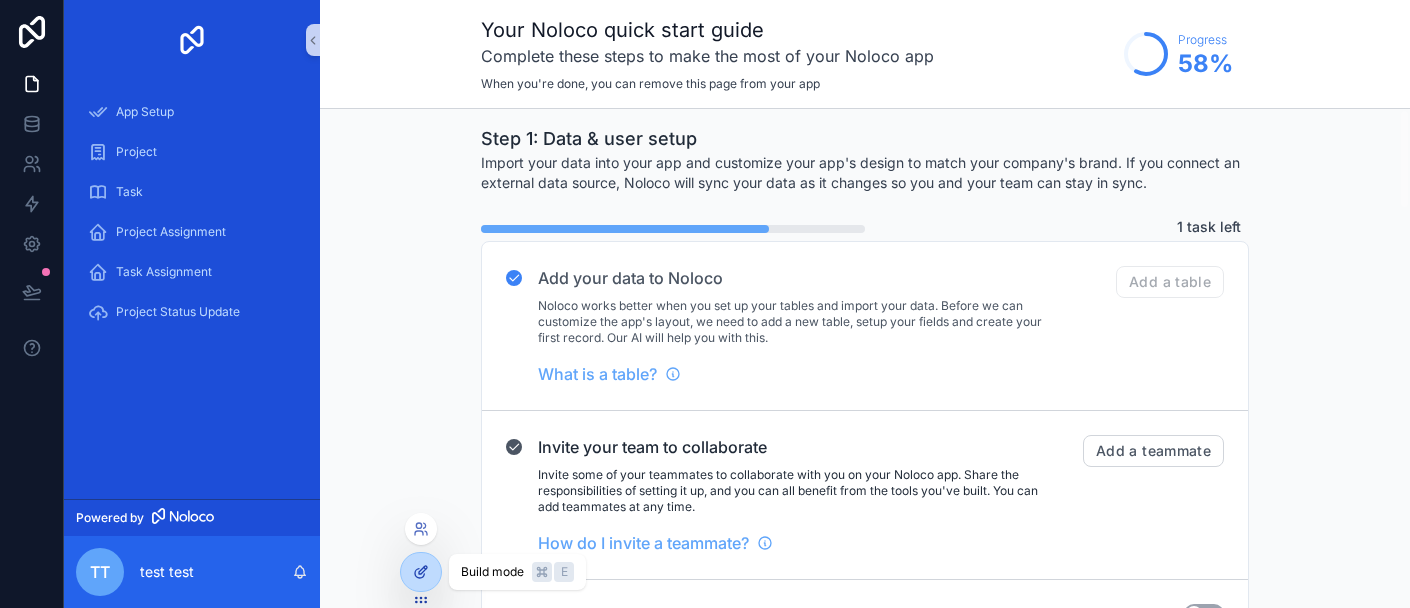 click 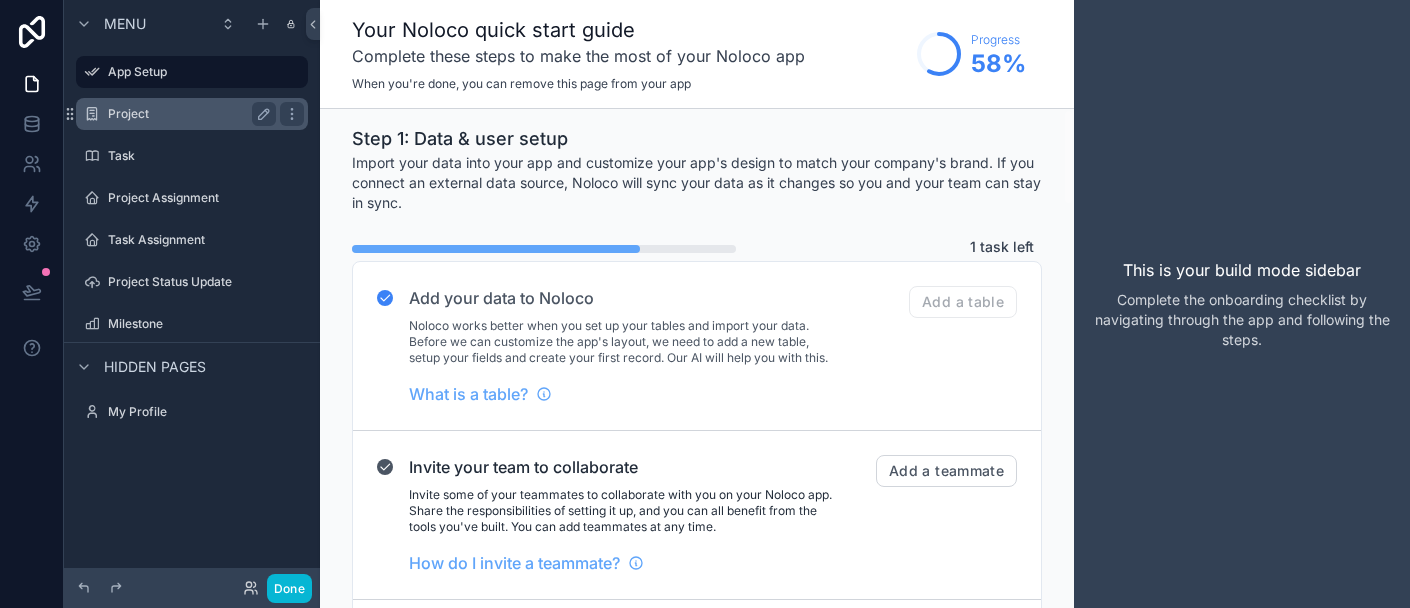 click on "Project" at bounding box center [188, 114] 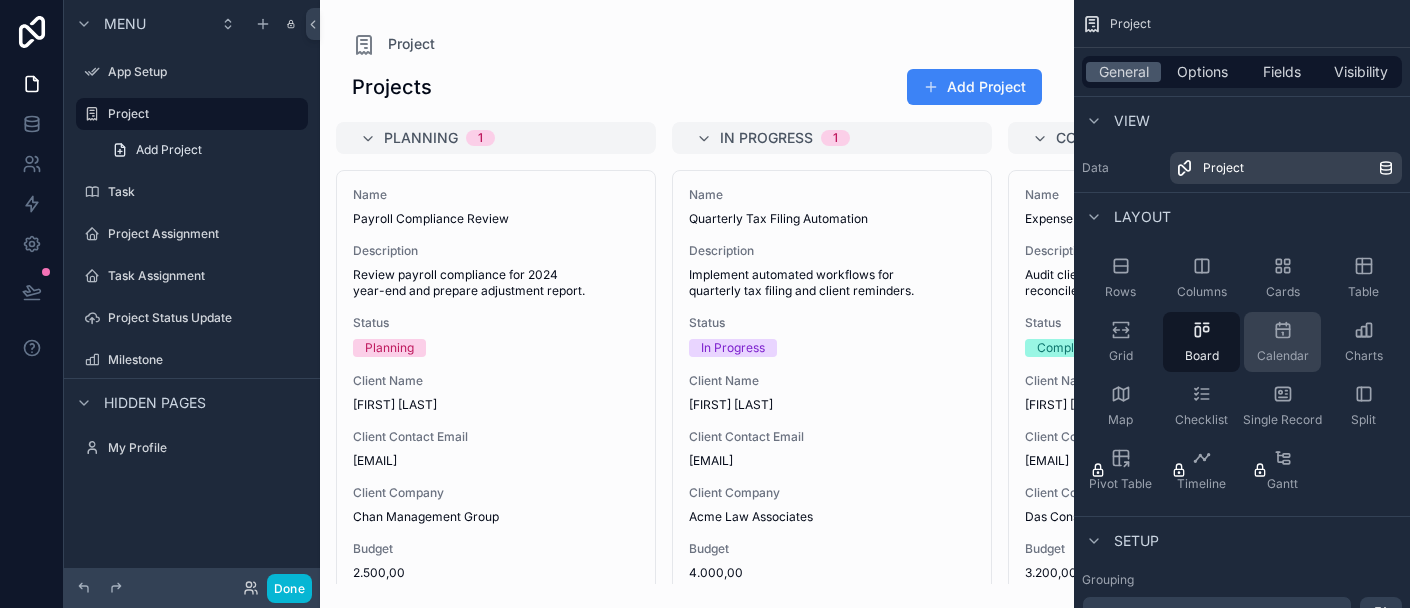 click on "Calendar" at bounding box center (1282, 342) 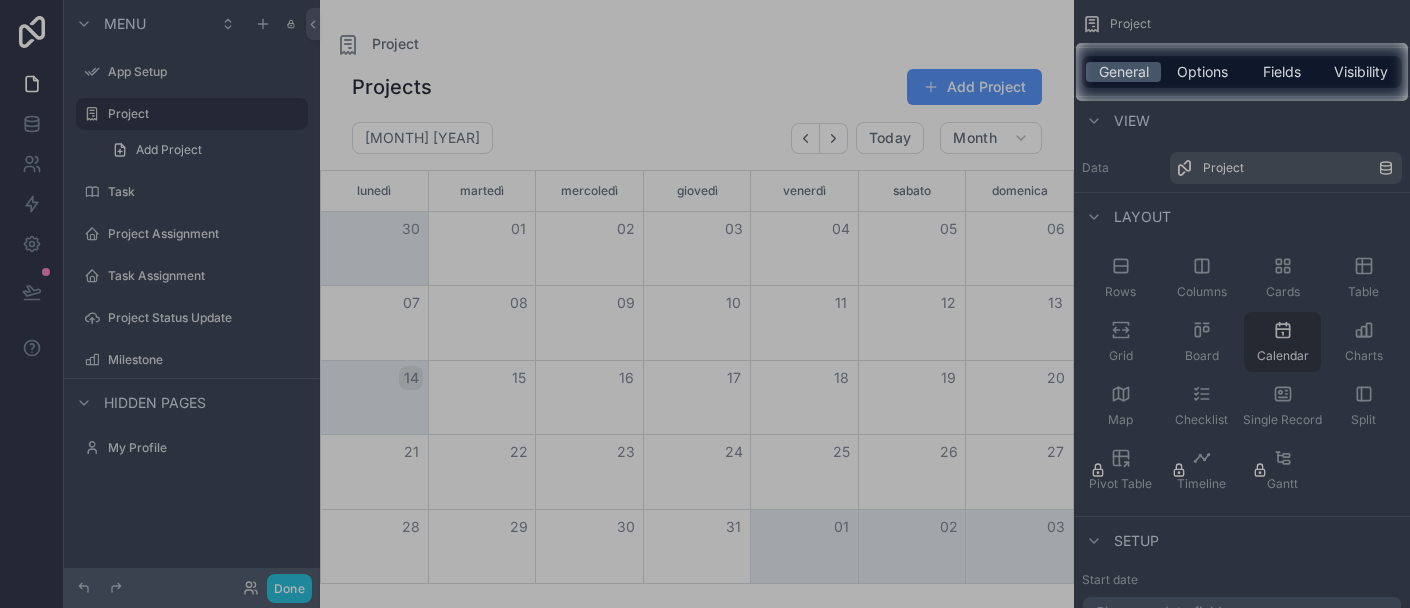 click 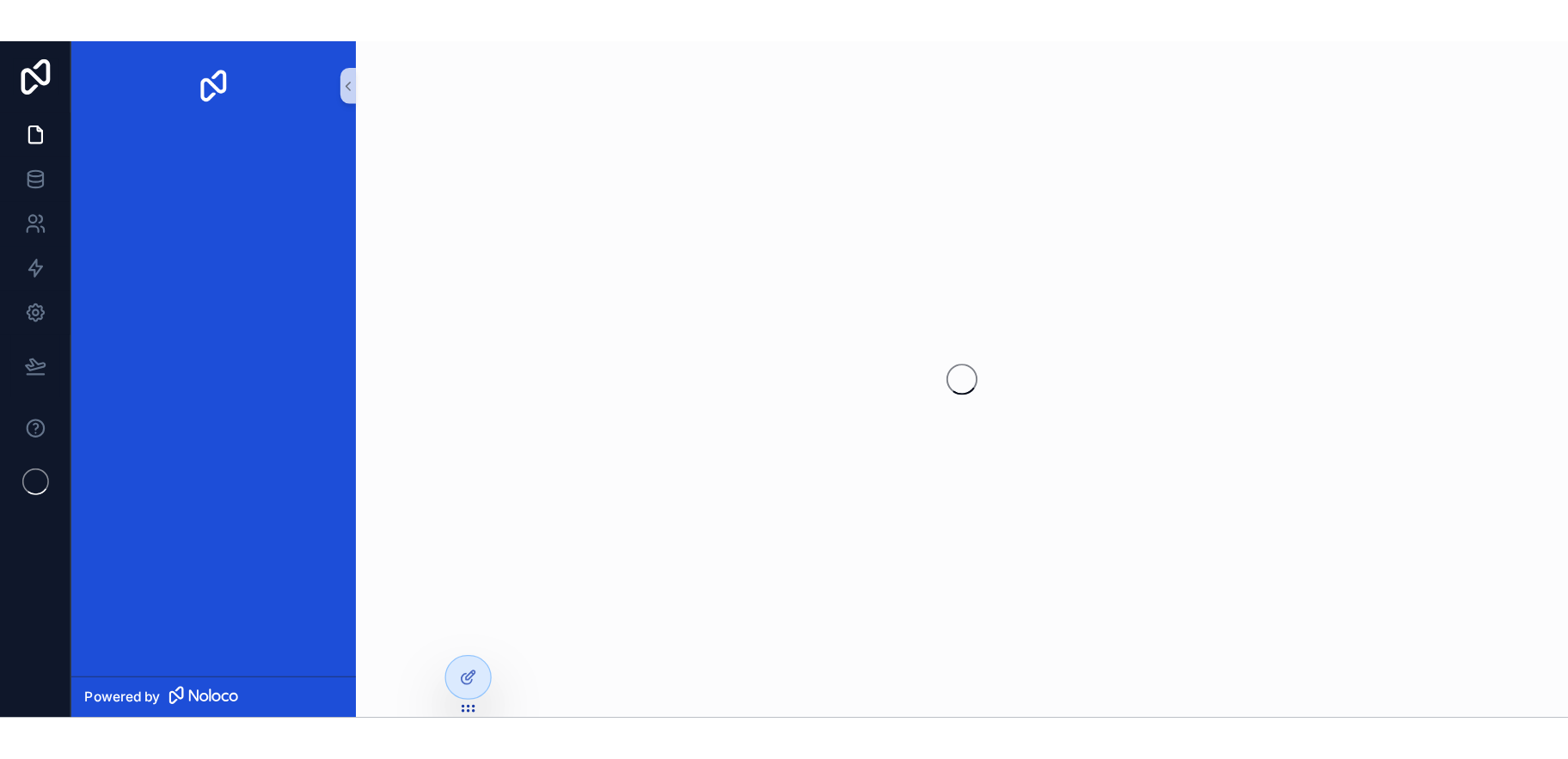 scroll, scrollTop: 0, scrollLeft: 0, axis: both 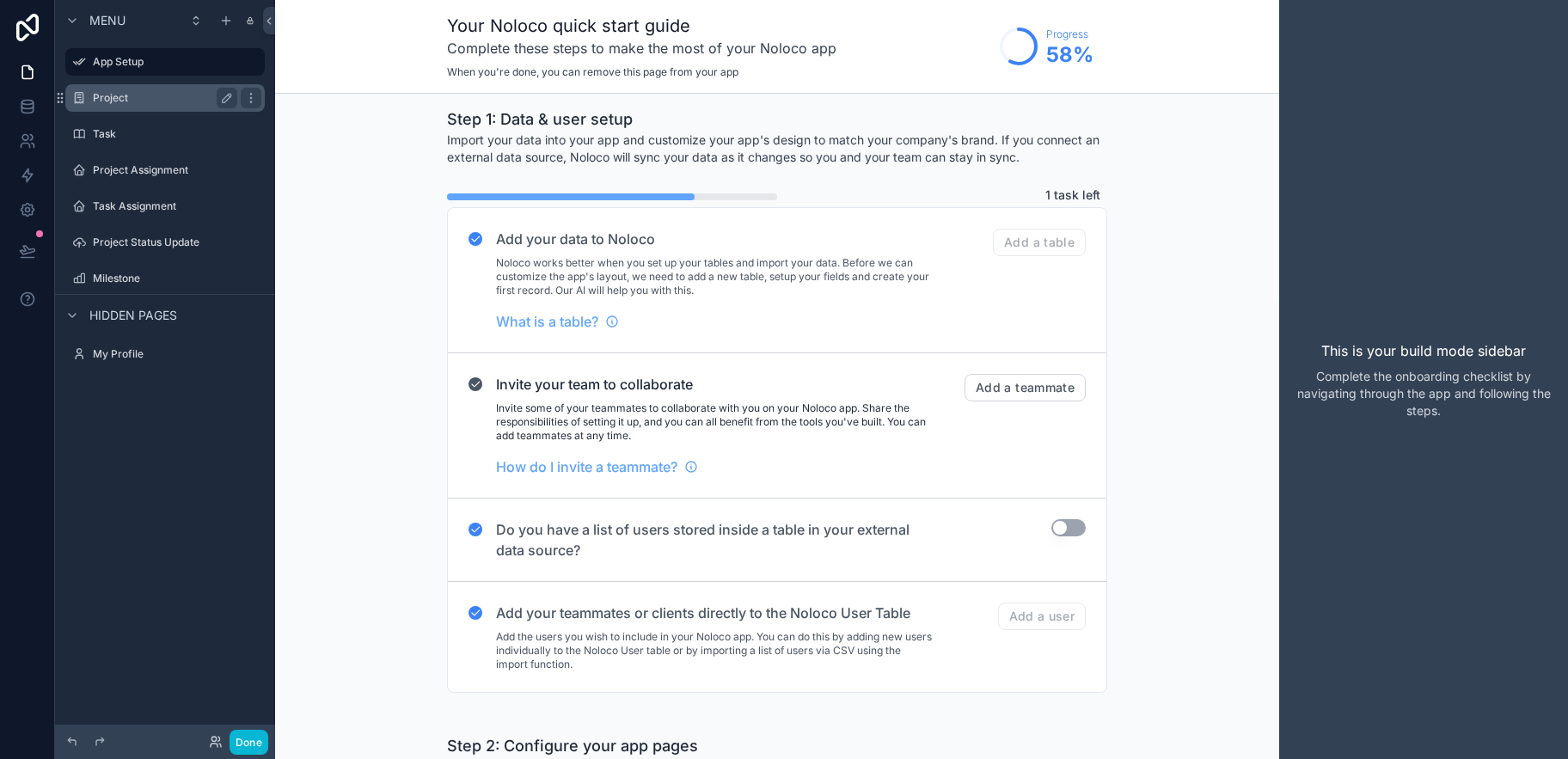 click on "Project" at bounding box center [162, 98] 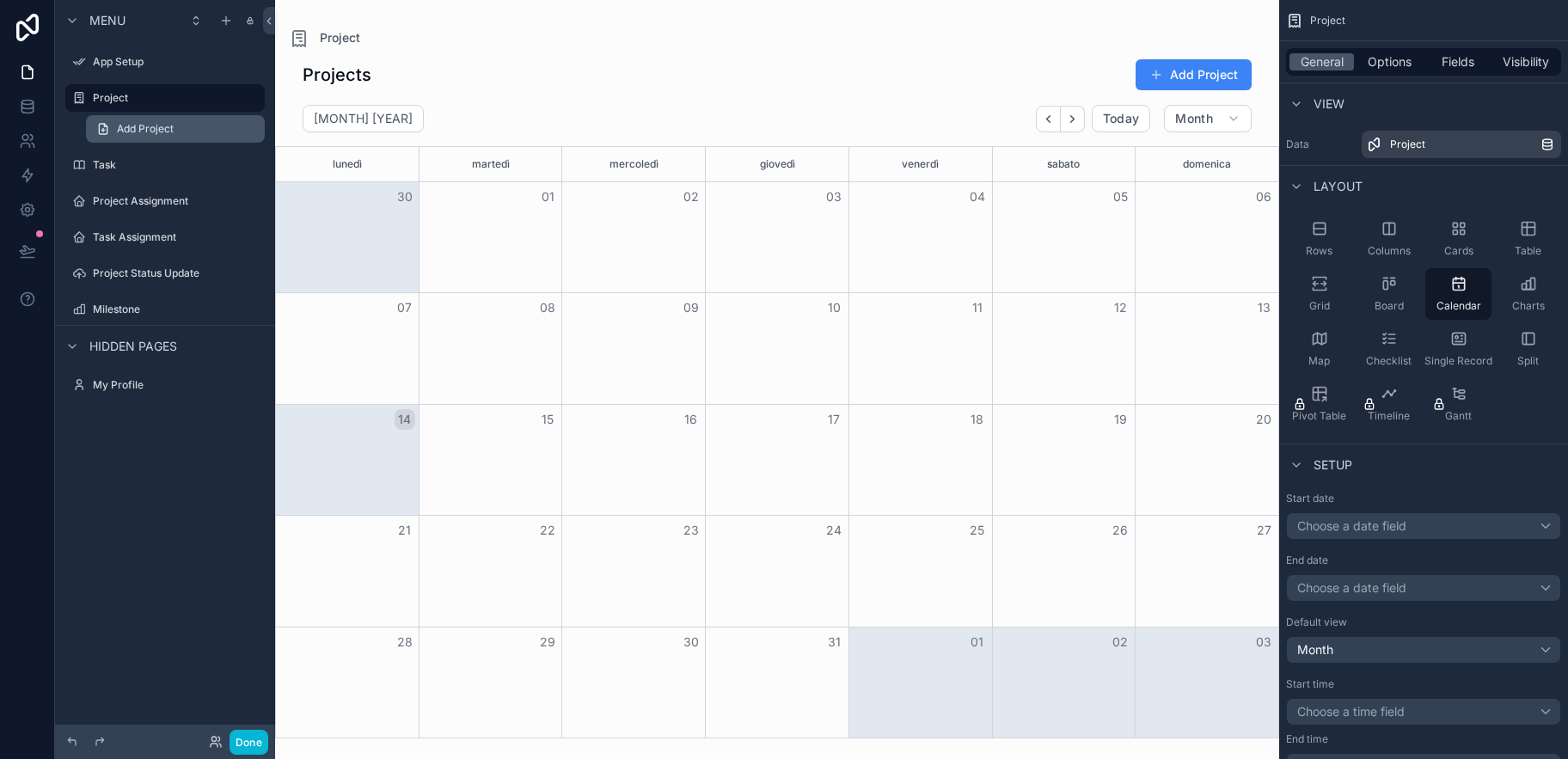 click on "Add Project" at bounding box center [145, 129] 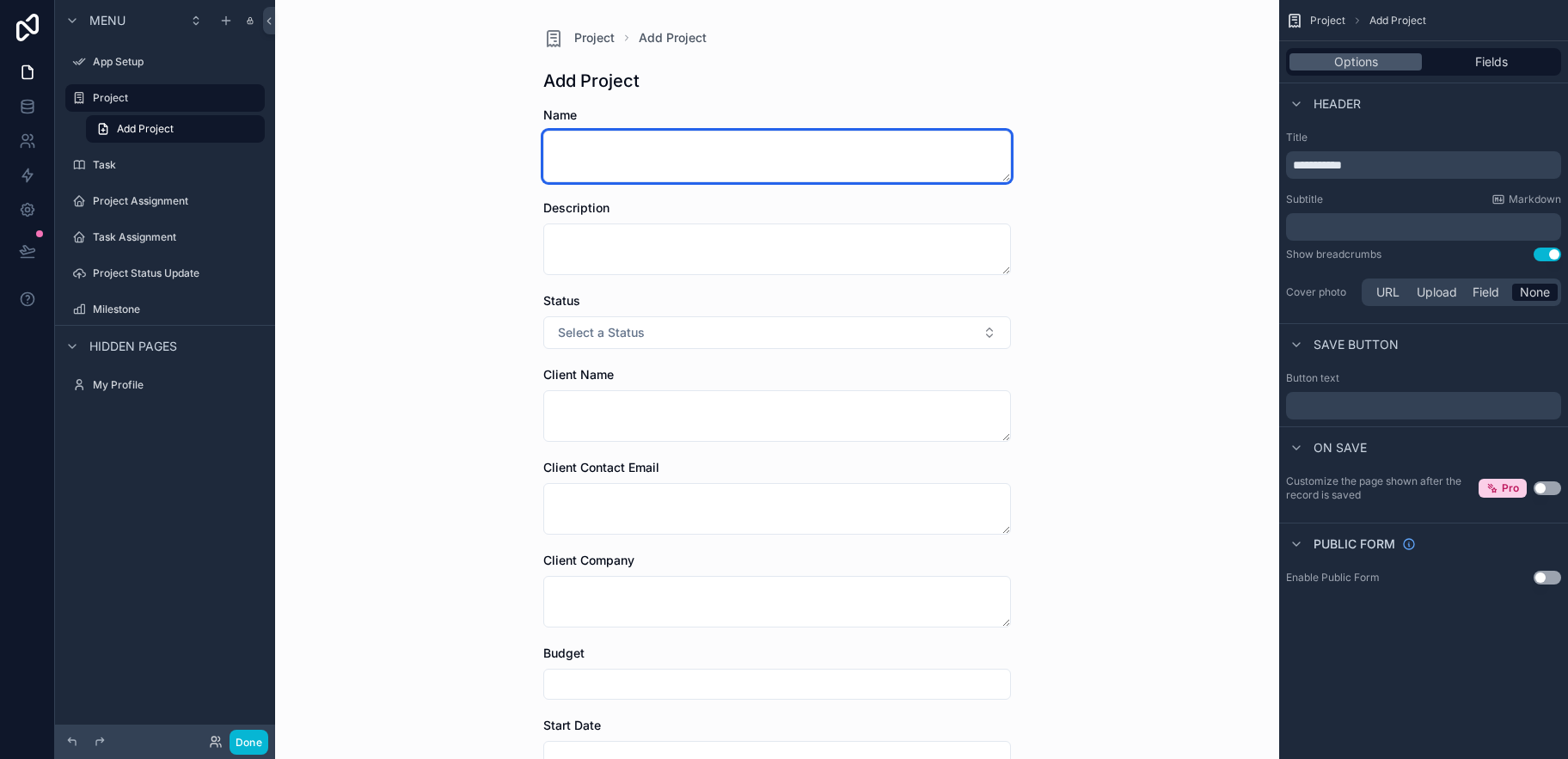 click at bounding box center [777, 156] 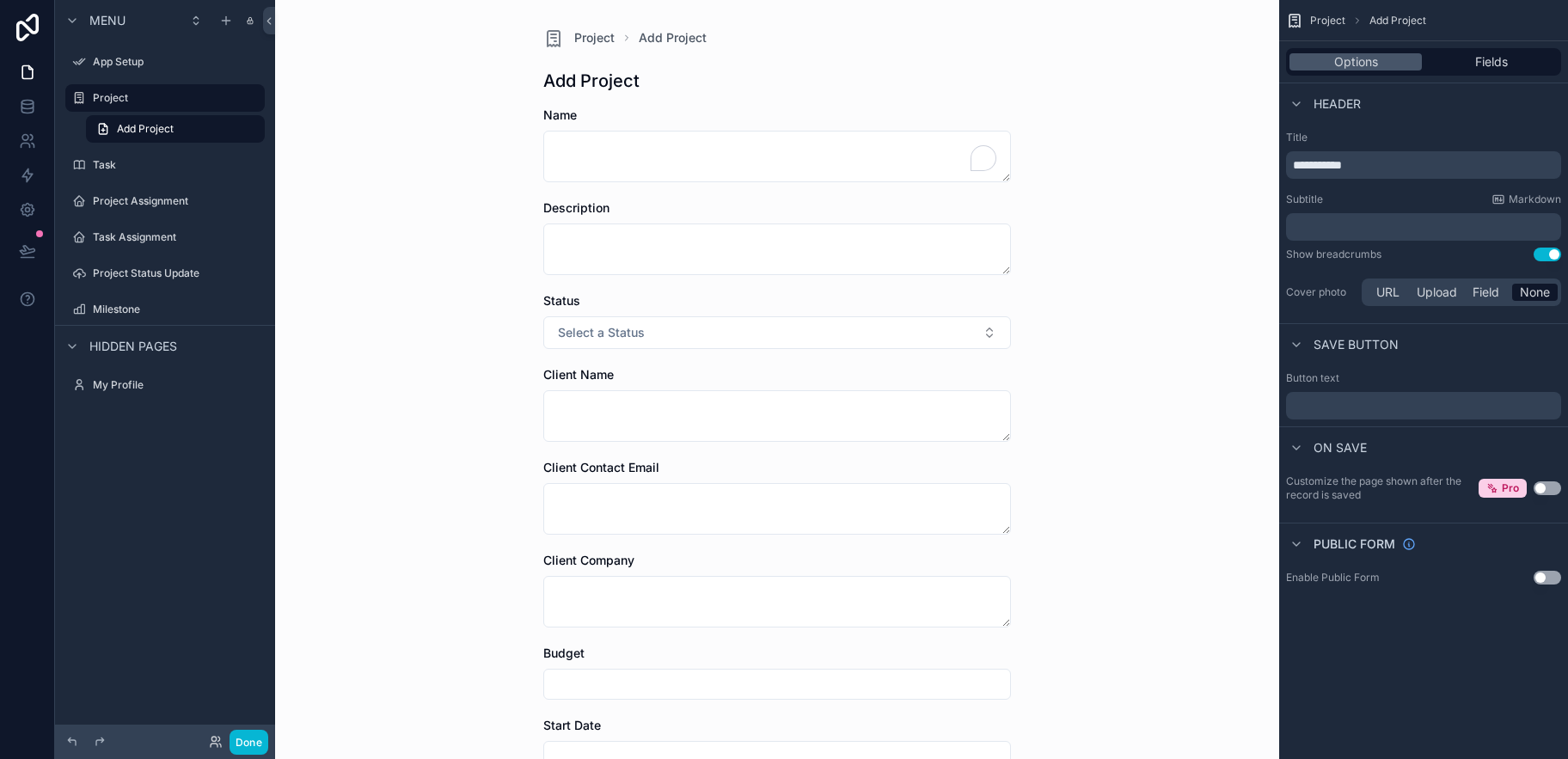 click on "Project Add Project Add Project Name Description Status Select a Status Client Name Client Contact Email Client Company Budget Start Date Deadline Completion Date Save" at bounding box center [777, 379] 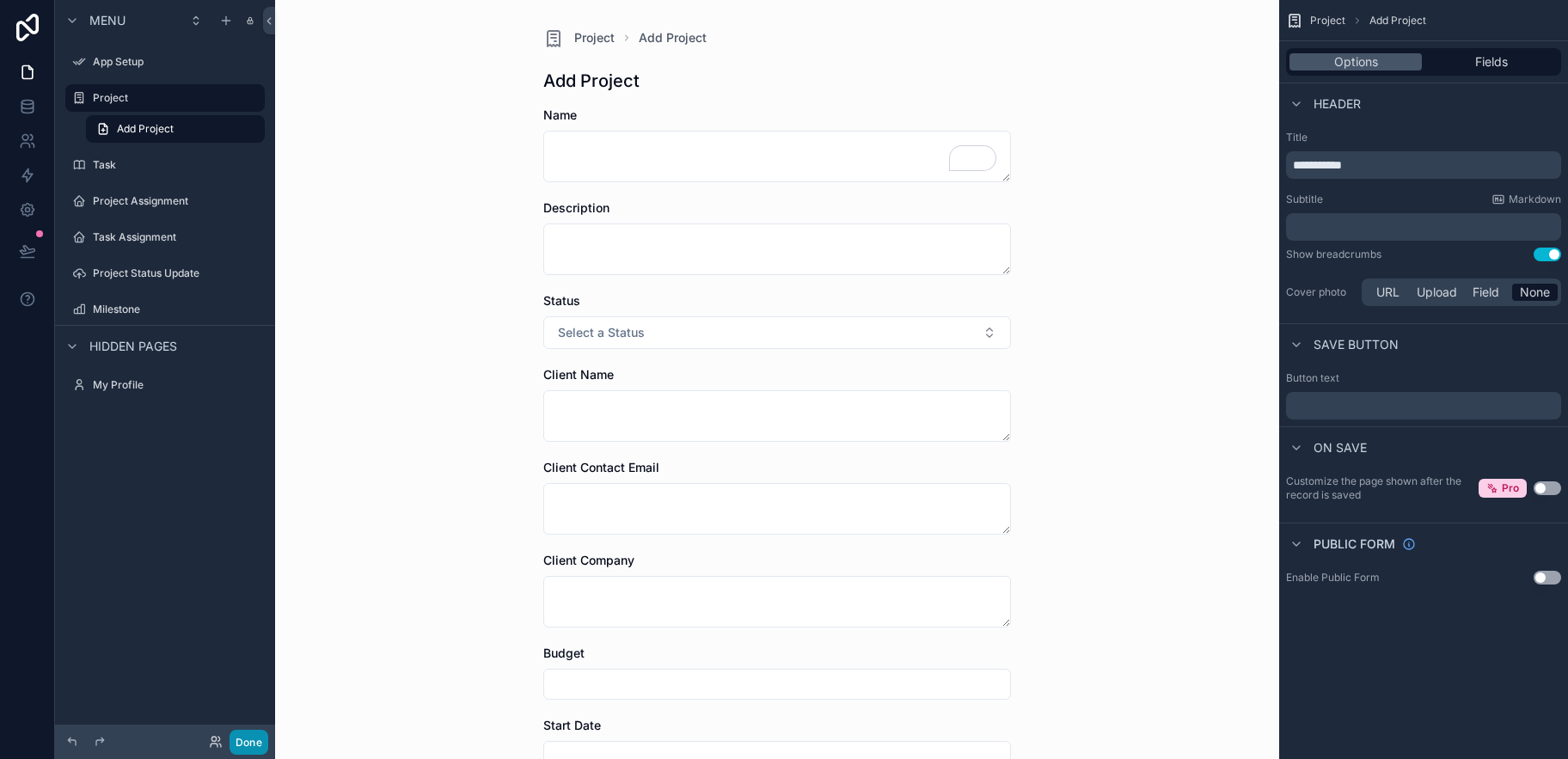 click on "Done" at bounding box center [248, 742] 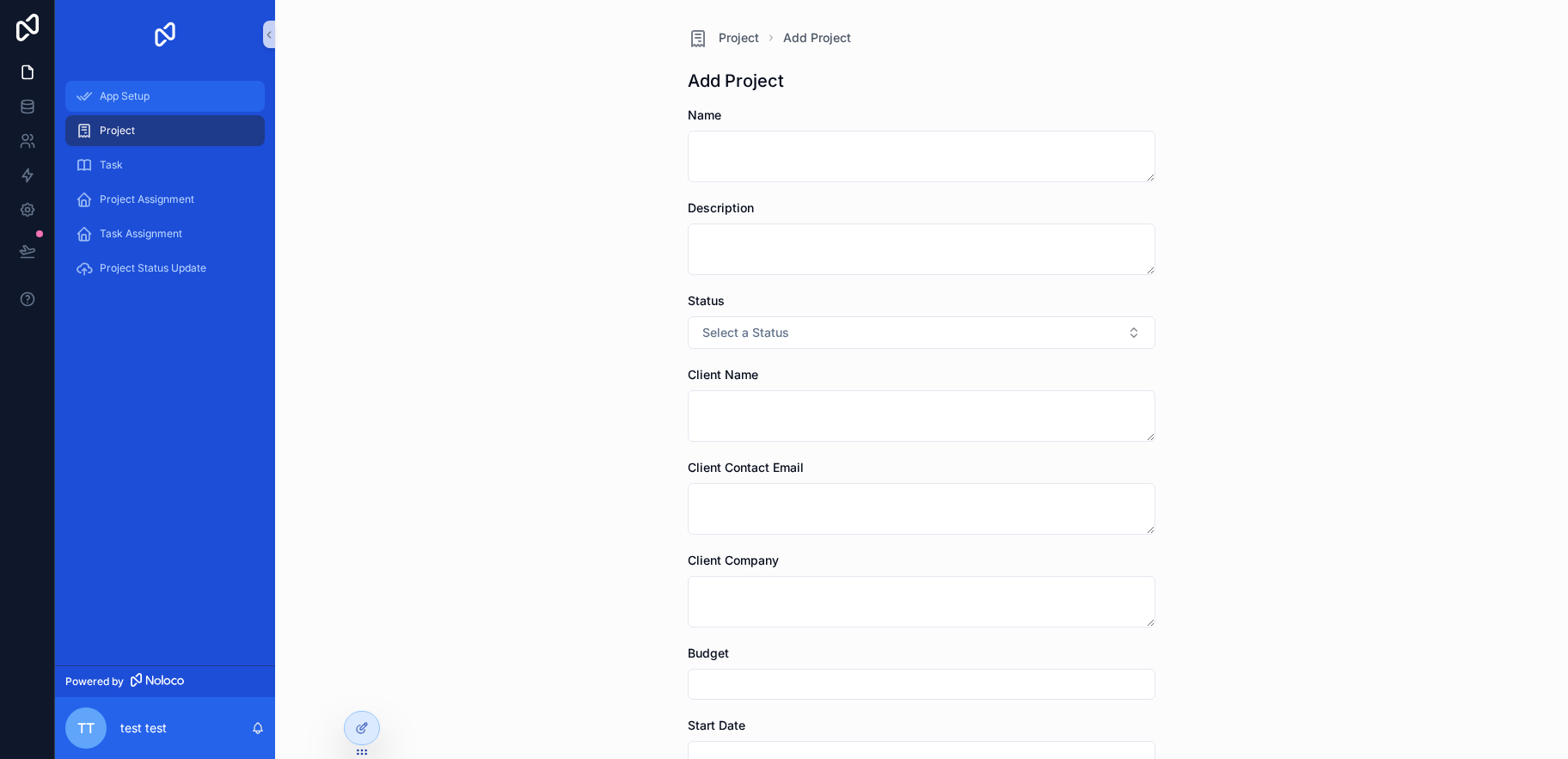 click on "App Setup" at bounding box center [125, 96] 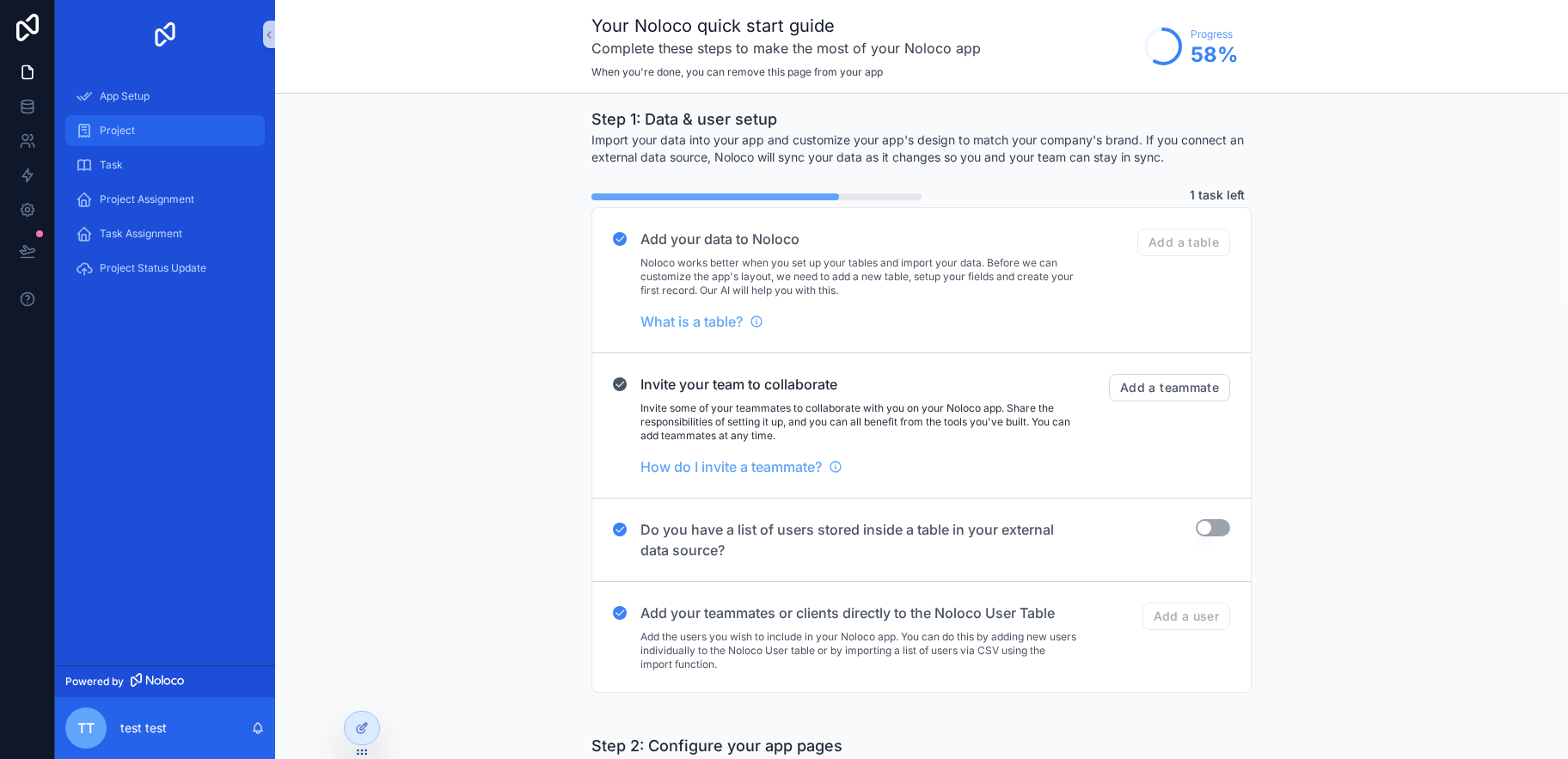 click on "Project" at bounding box center (165, 131) 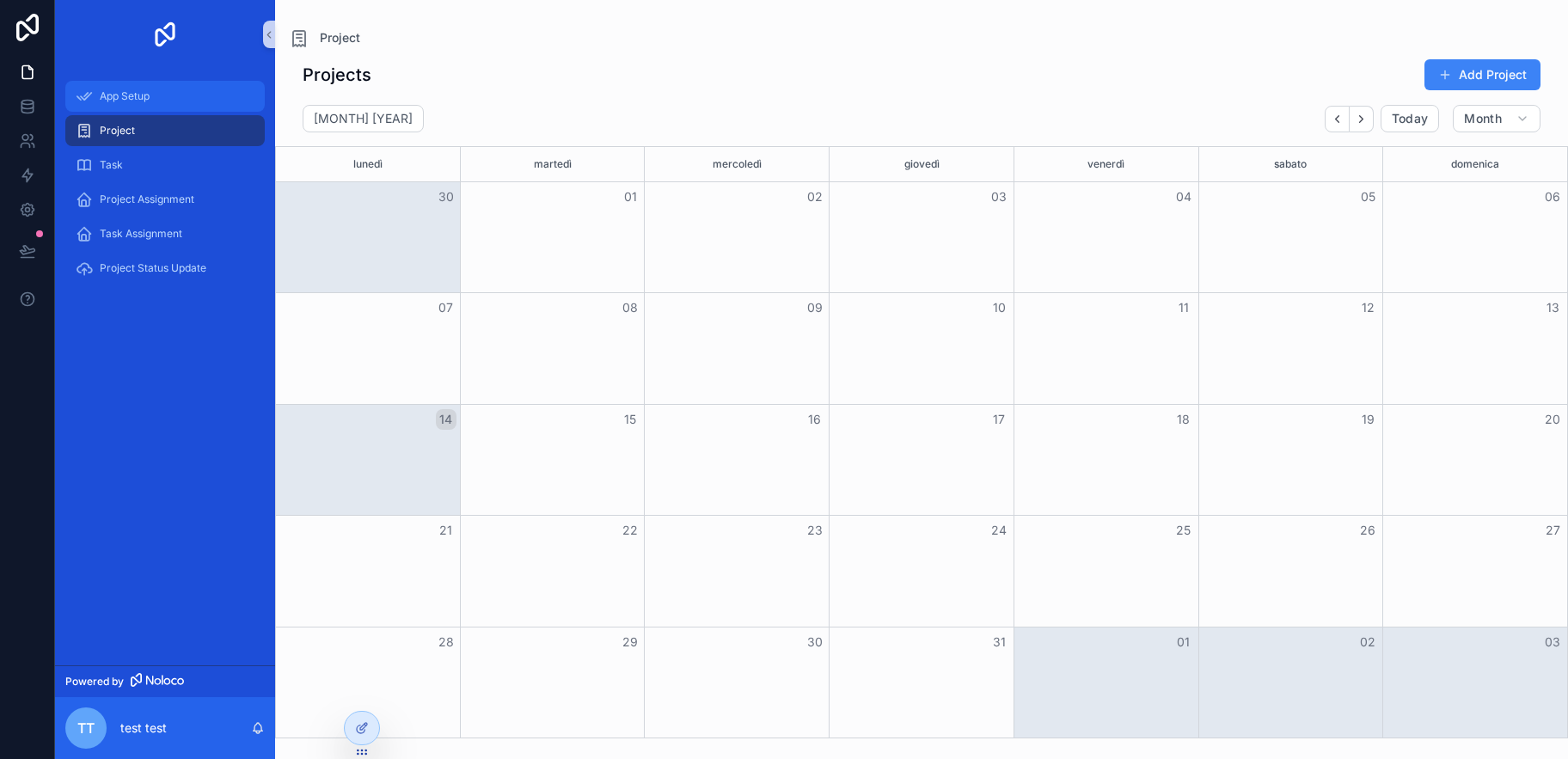 click on "App Setup" at bounding box center [125, 96] 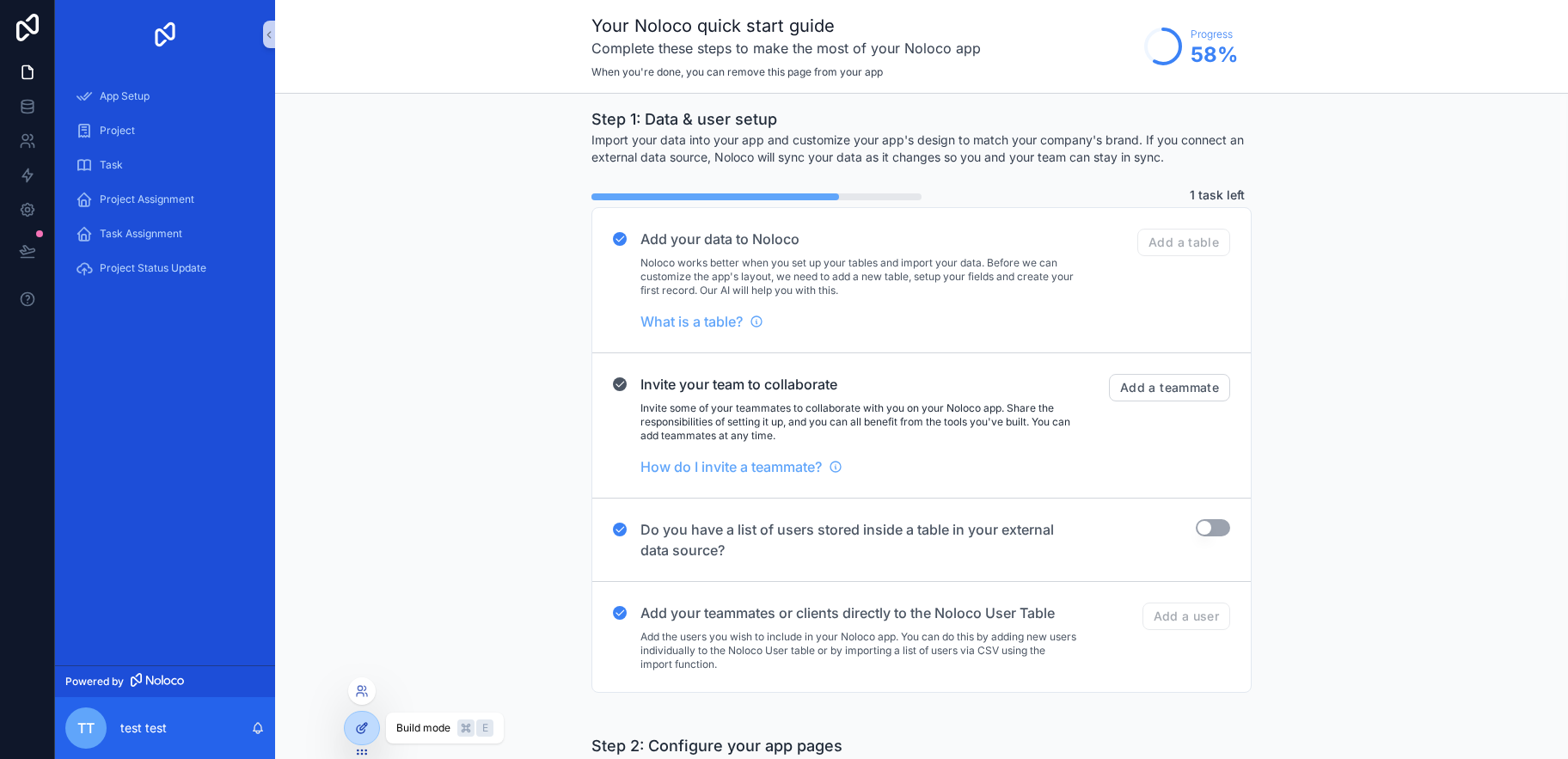 click 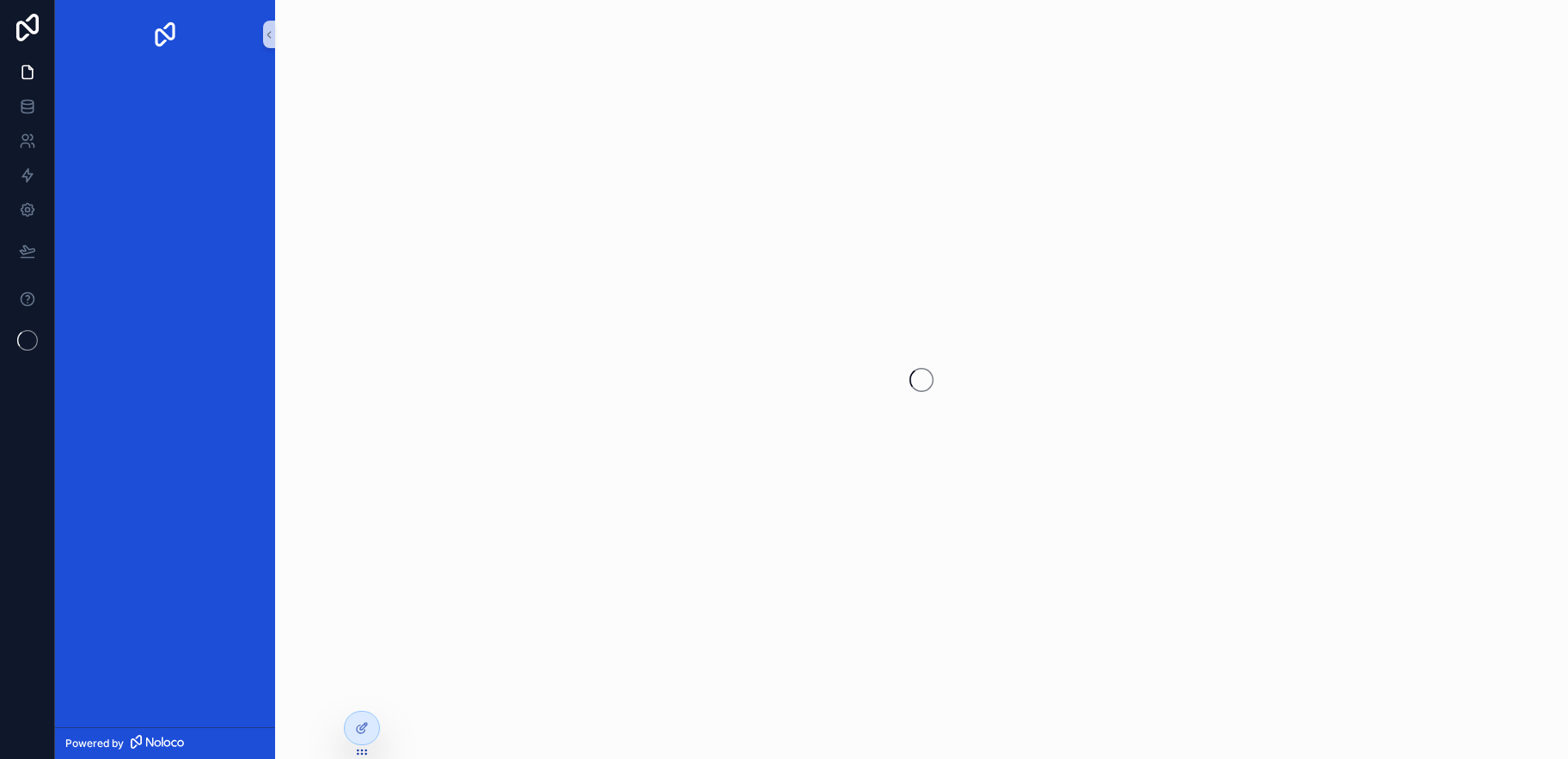 scroll, scrollTop: 0, scrollLeft: 0, axis: both 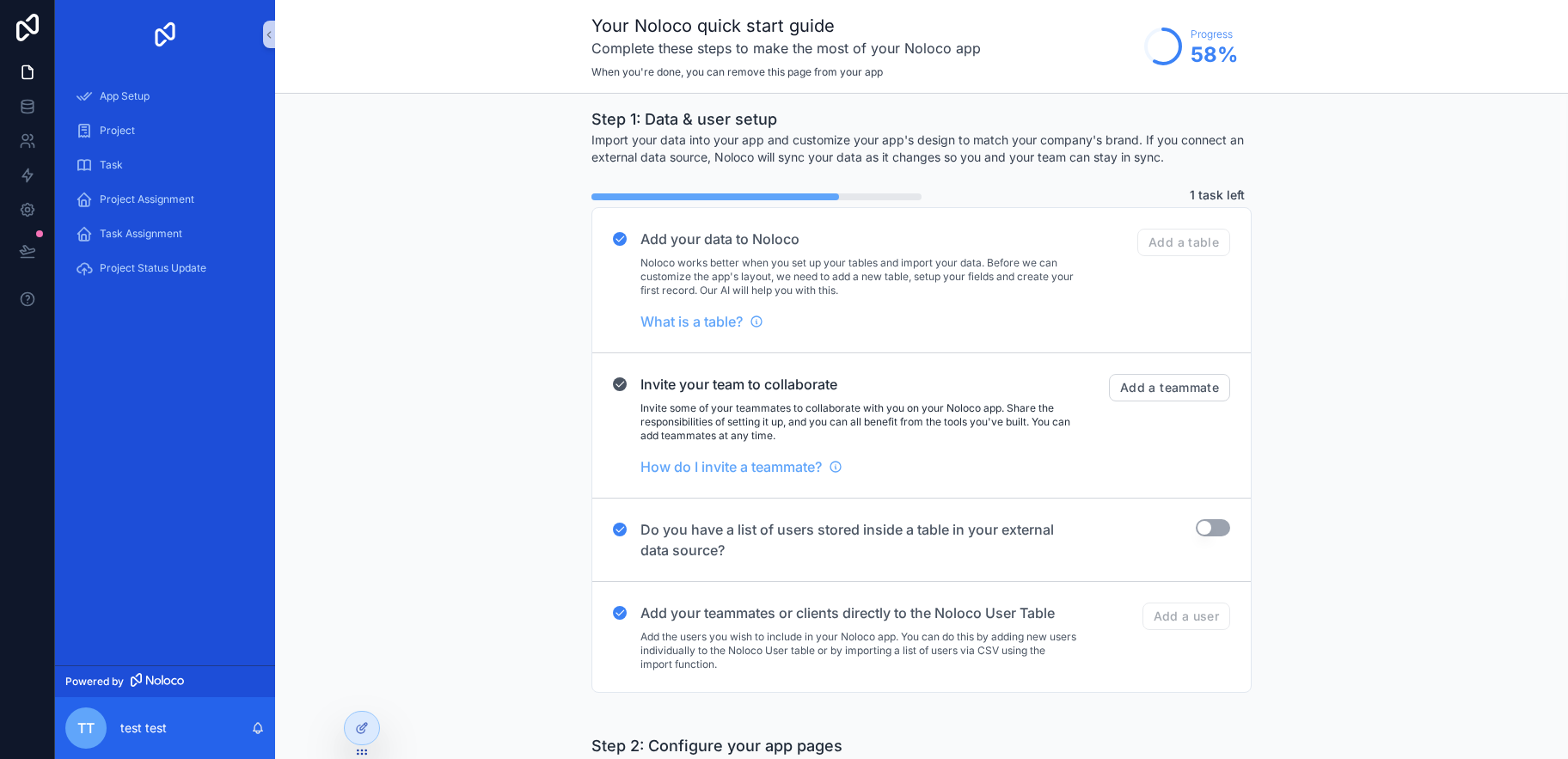 click 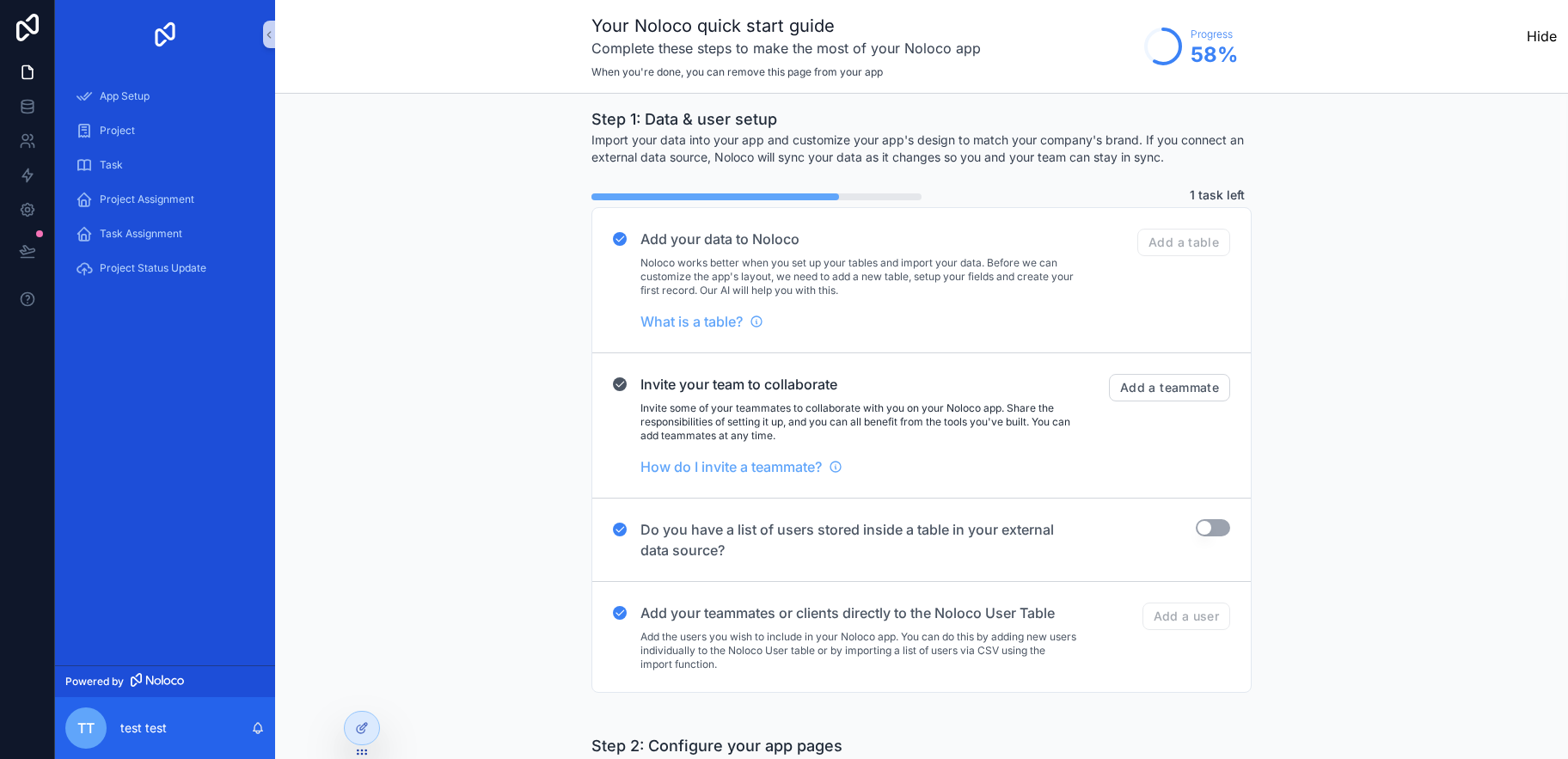 click 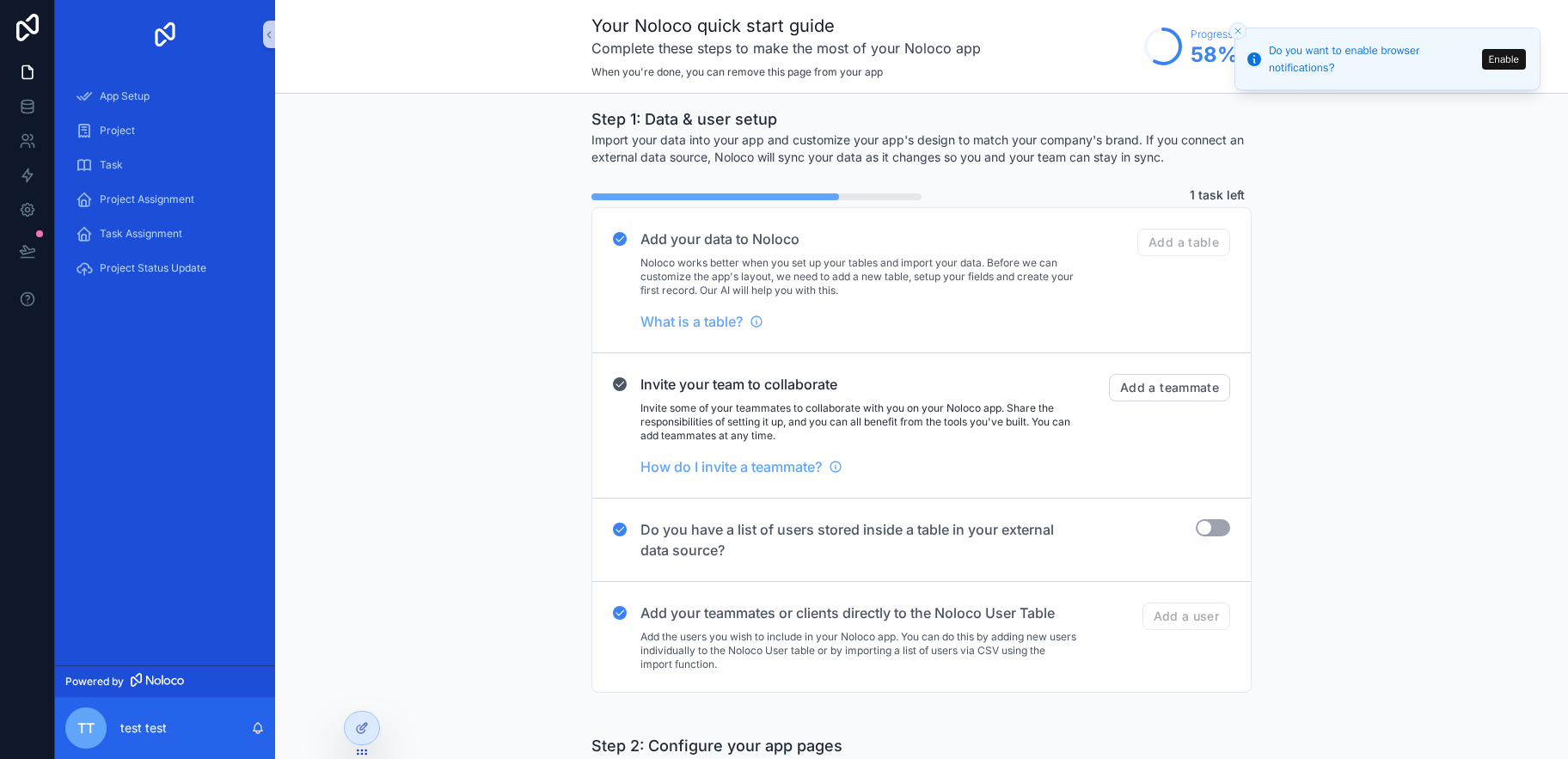 click on "Show" at bounding box center (0, 2628) 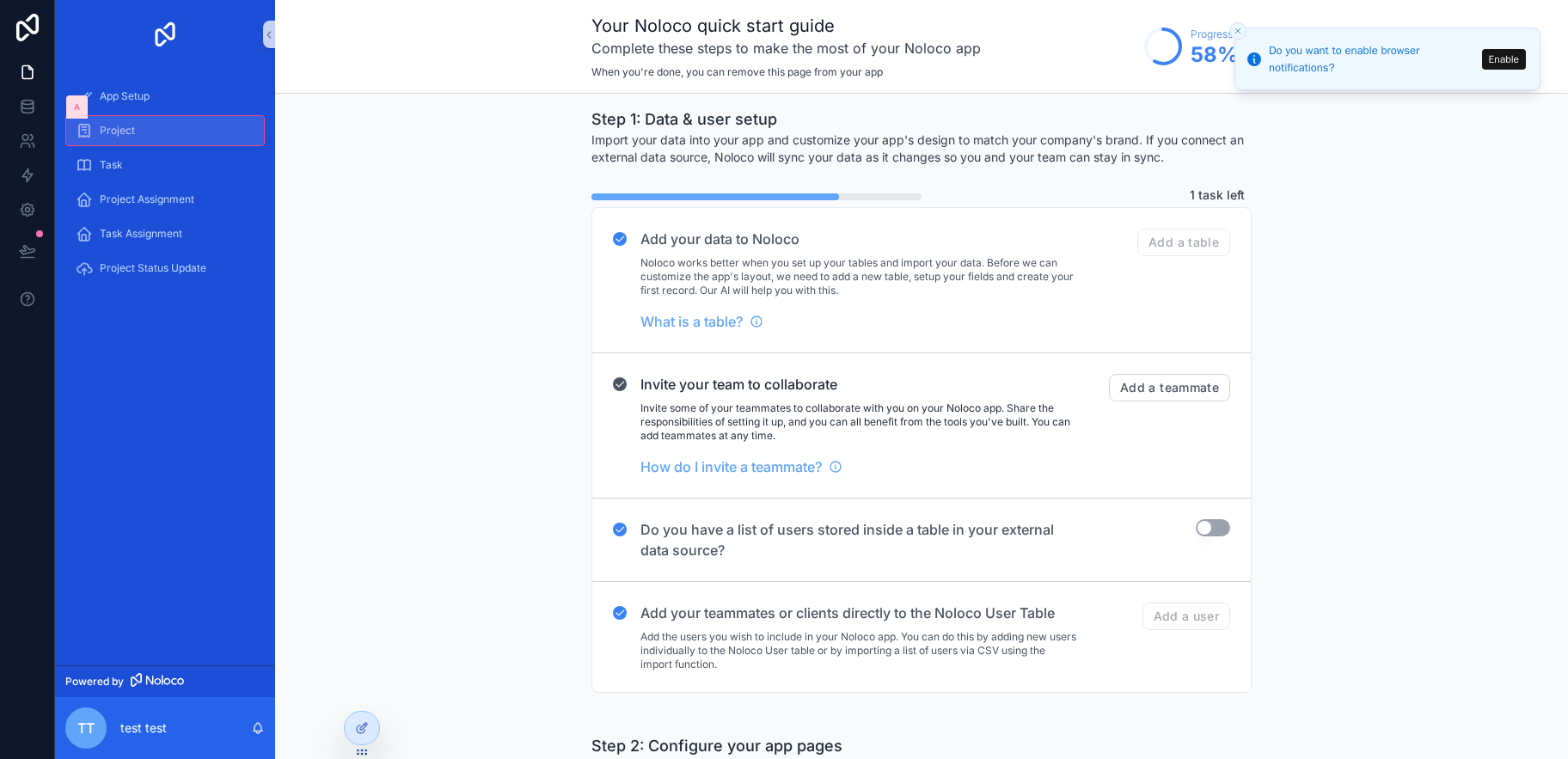 click on "Project" at bounding box center (165, 131) 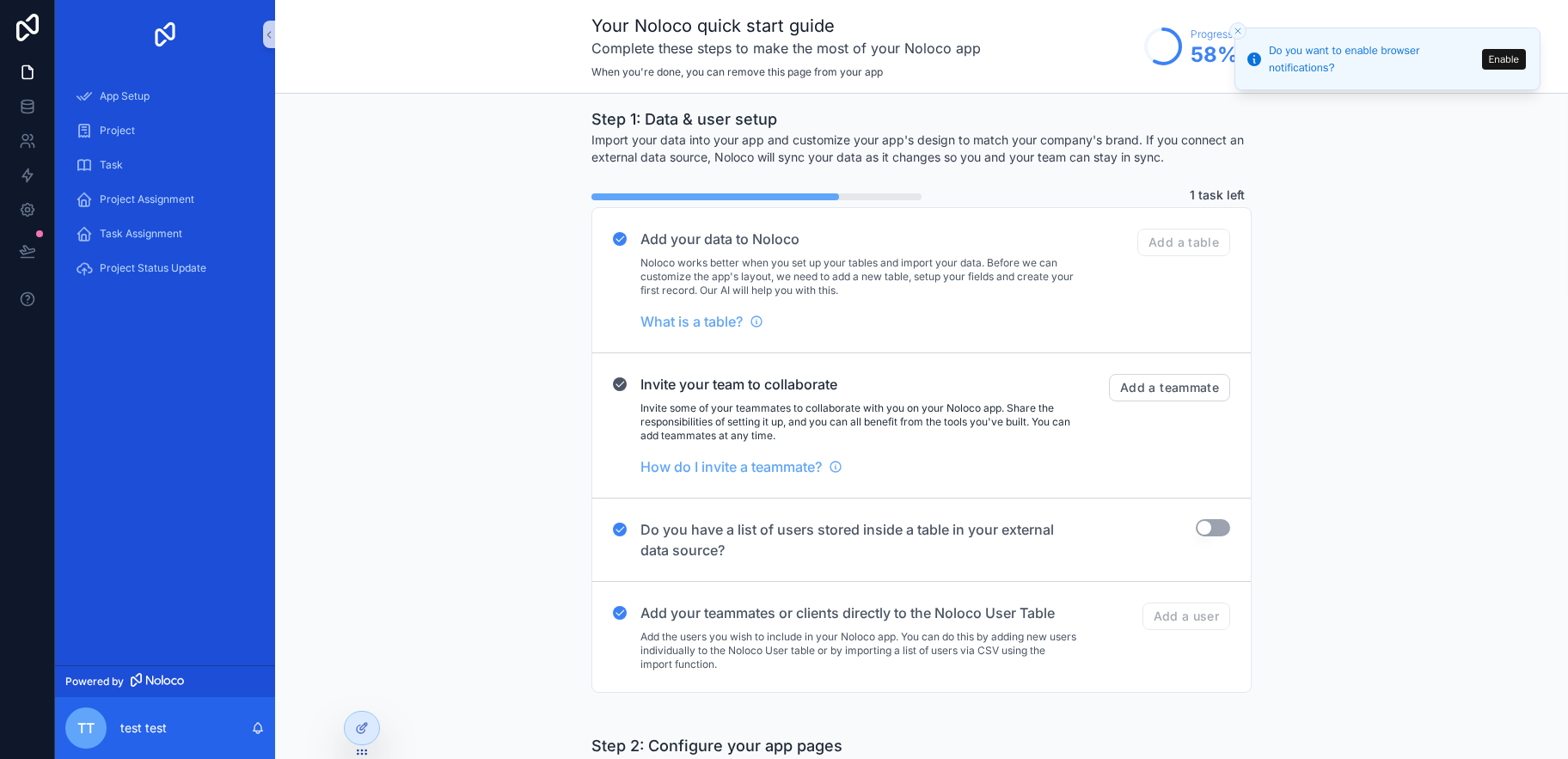 click on "Show" at bounding box center [0, 3894] 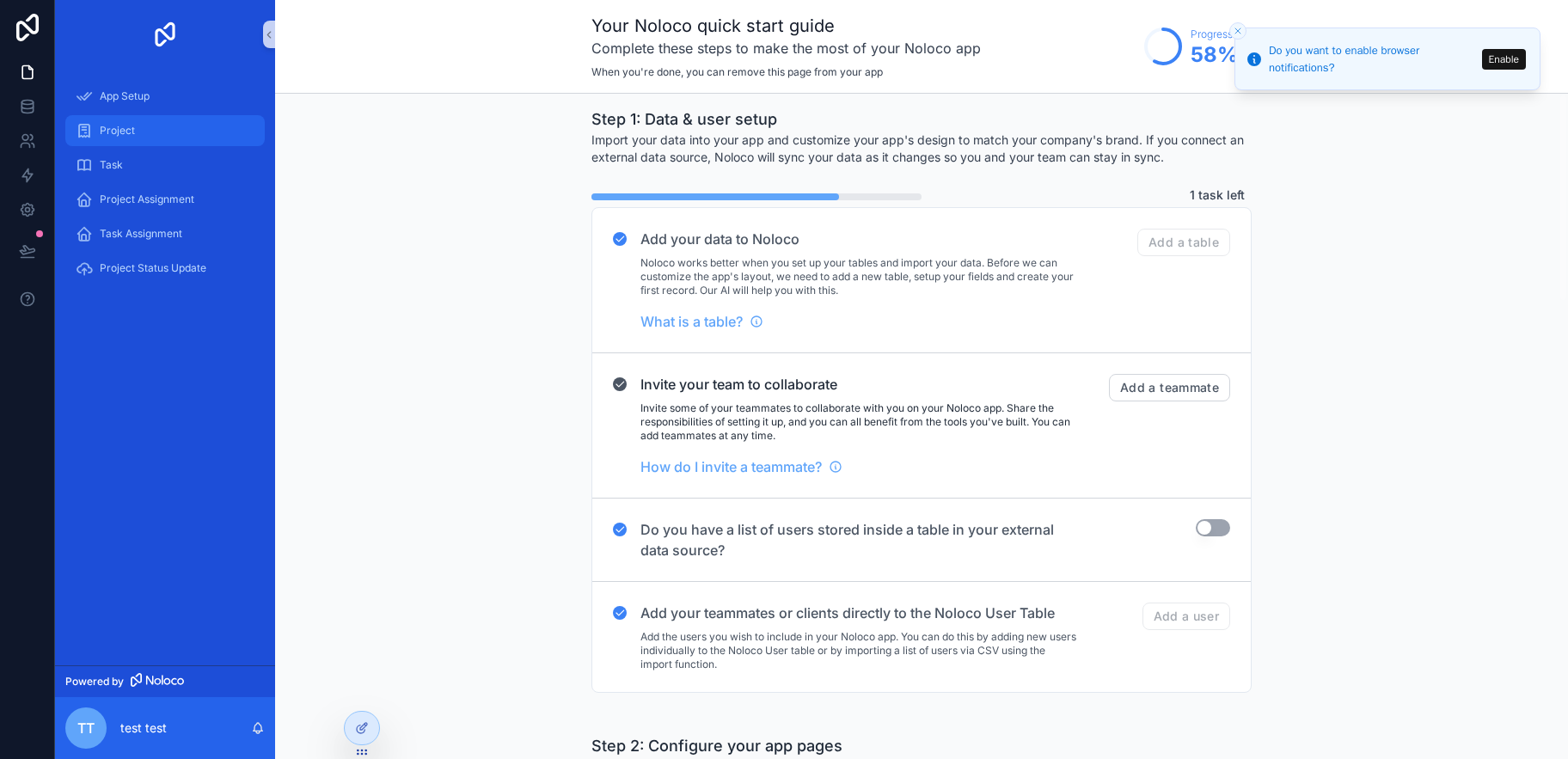 click on "Project" at bounding box center (165, 131) 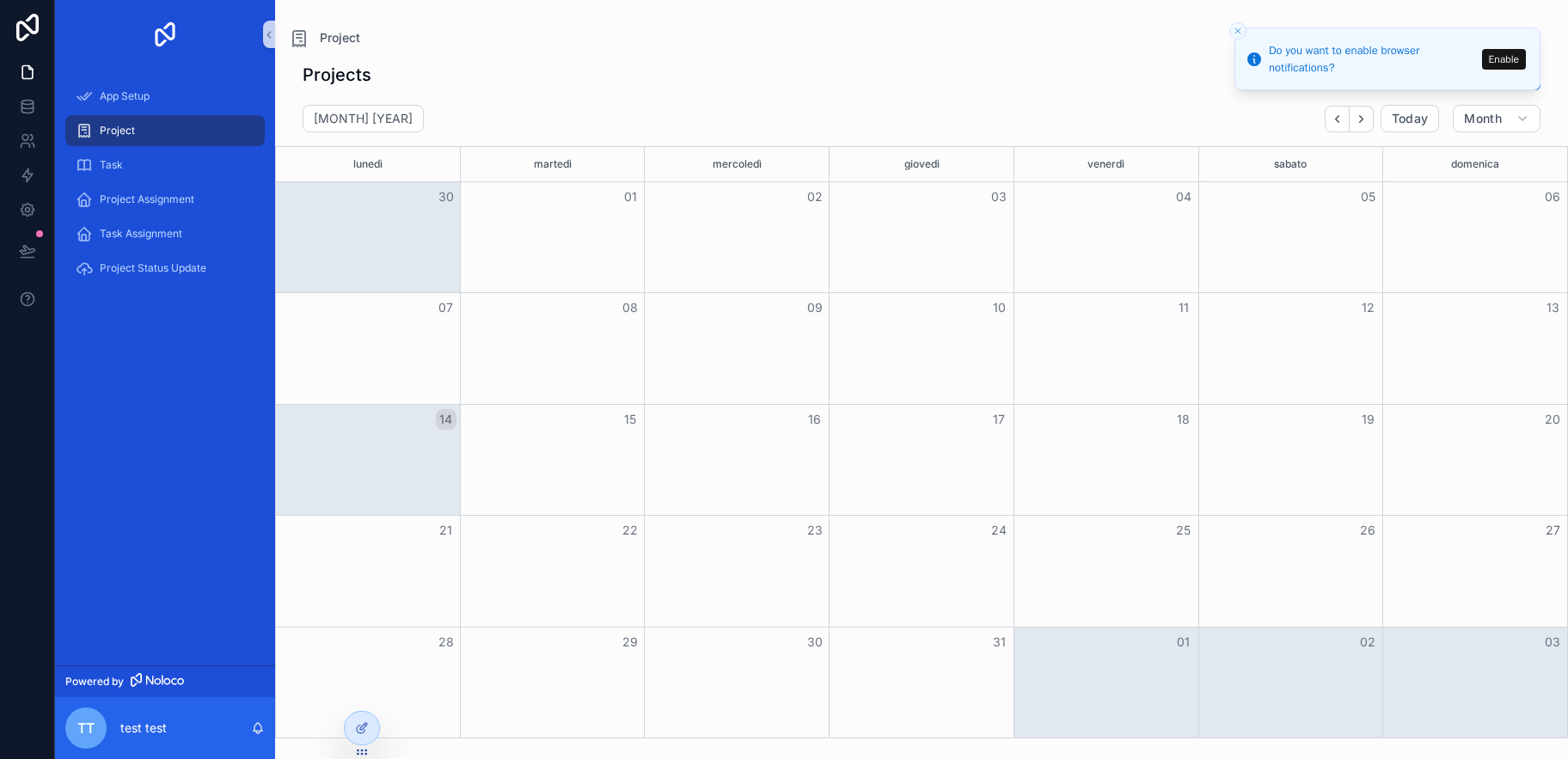 click on "Project" at bounding box center [117, 131] 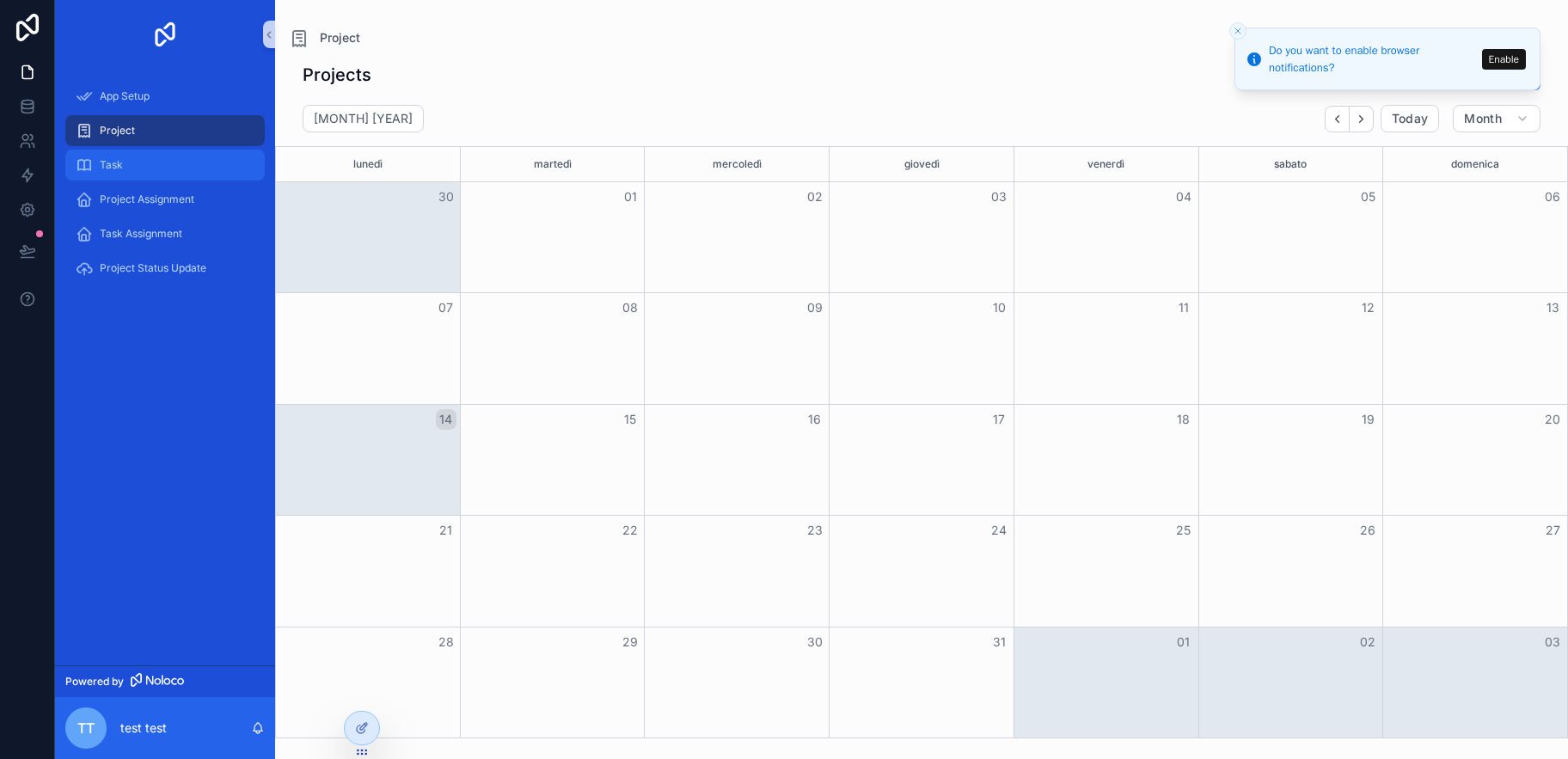 click on "Task" at bounding box center (165, 165) 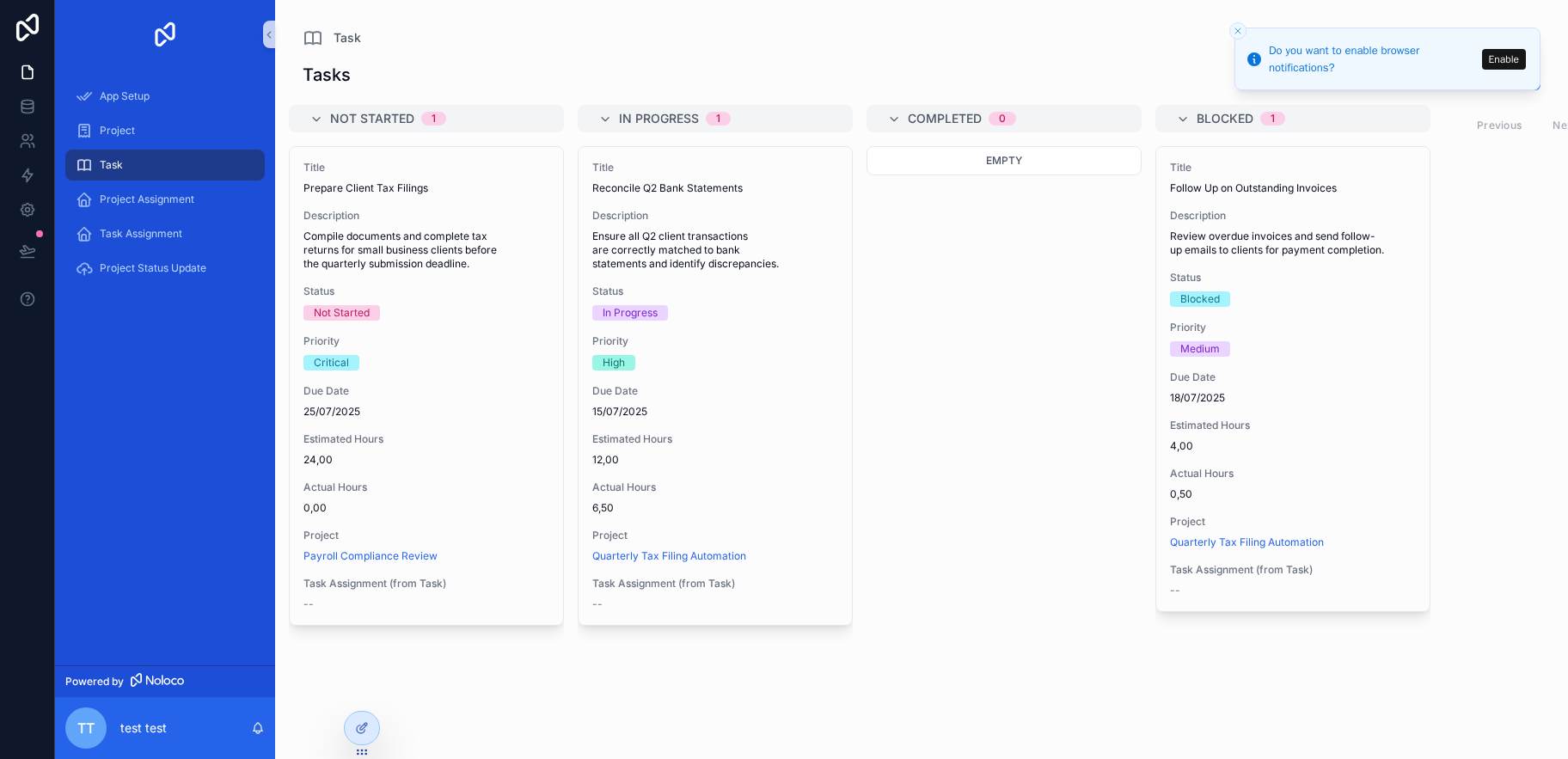 click 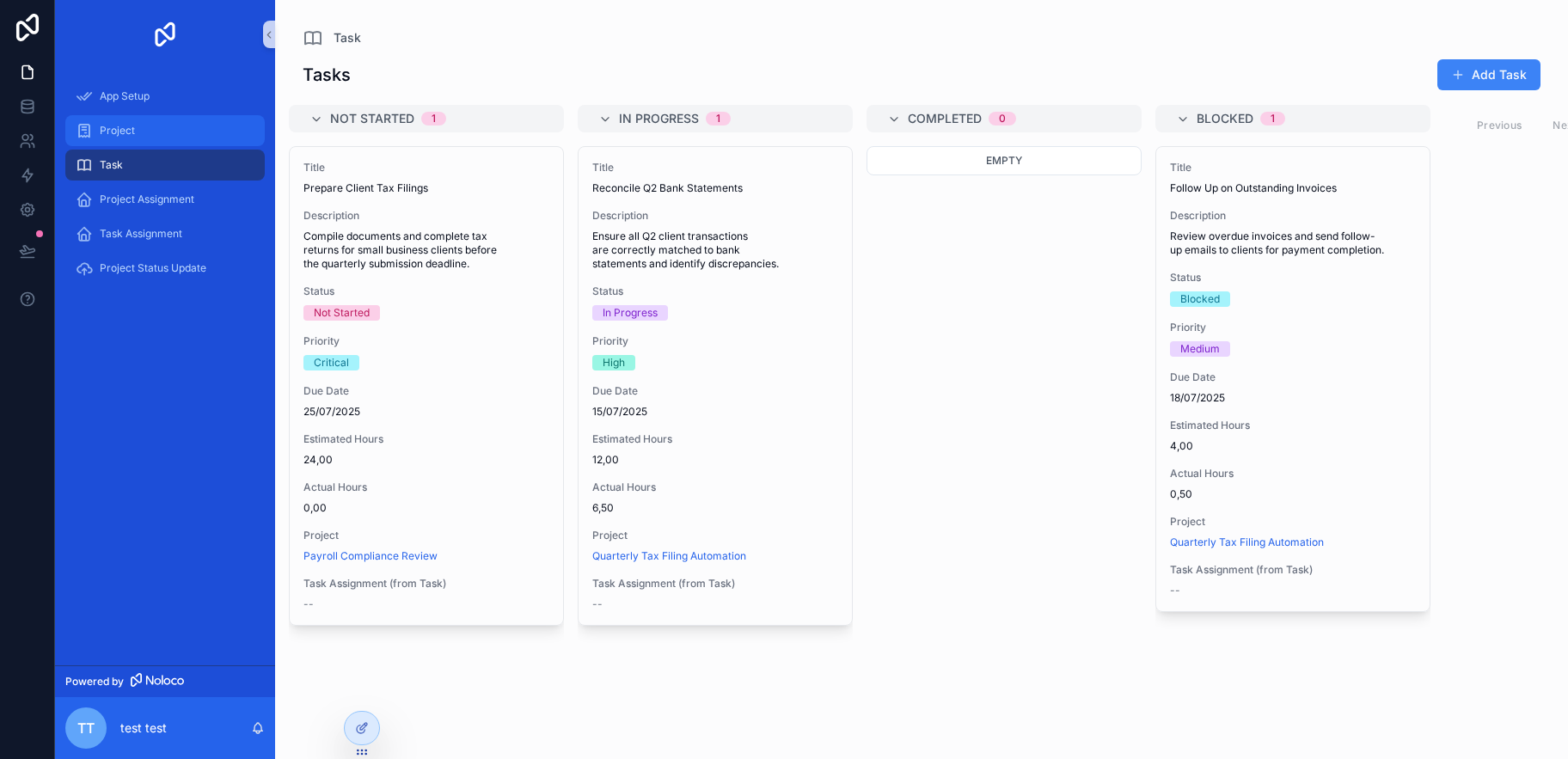 click on "Project" at bounding box center (117, 131) 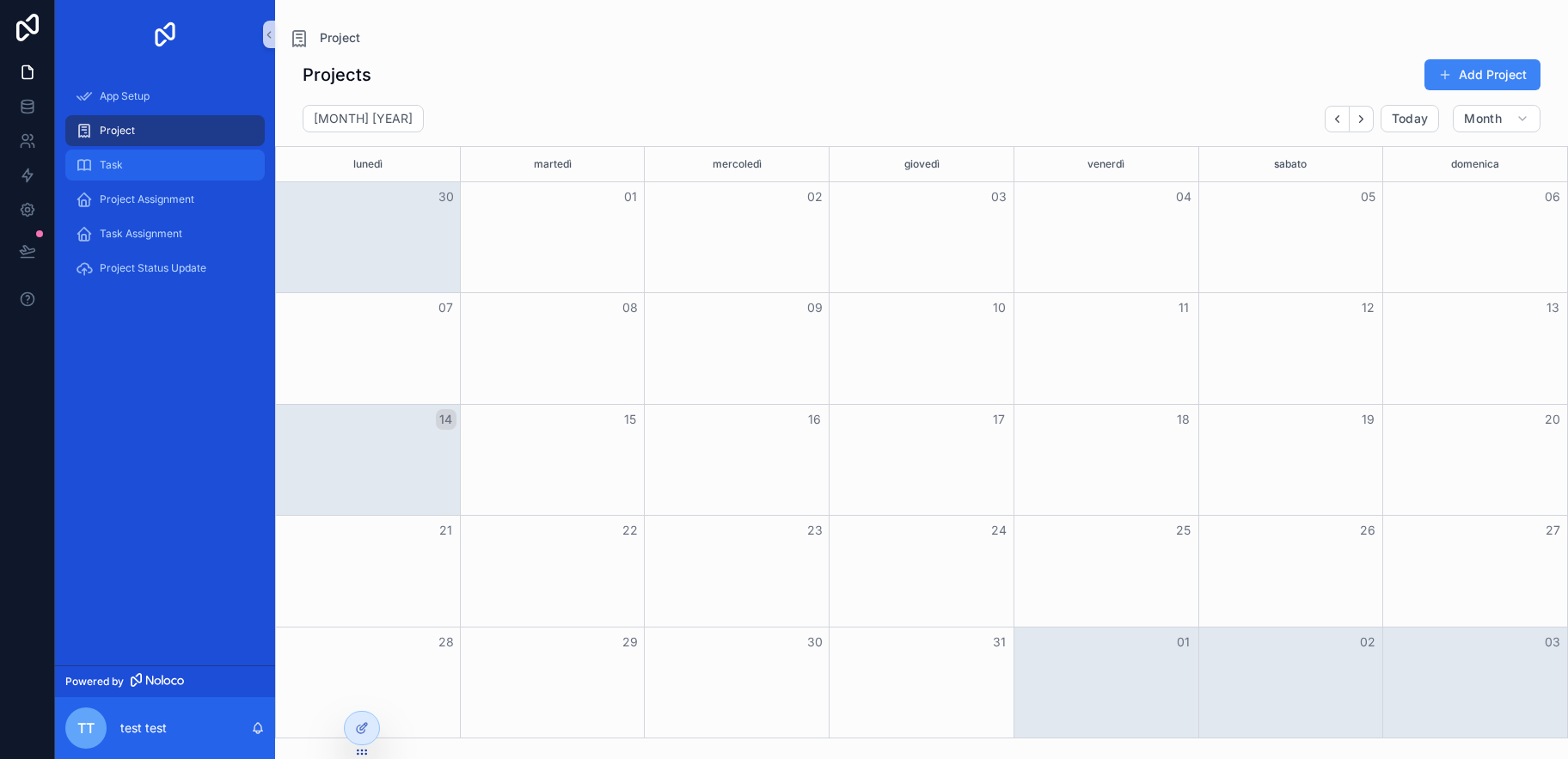 click on "Task" at bounding box center [165, 165] 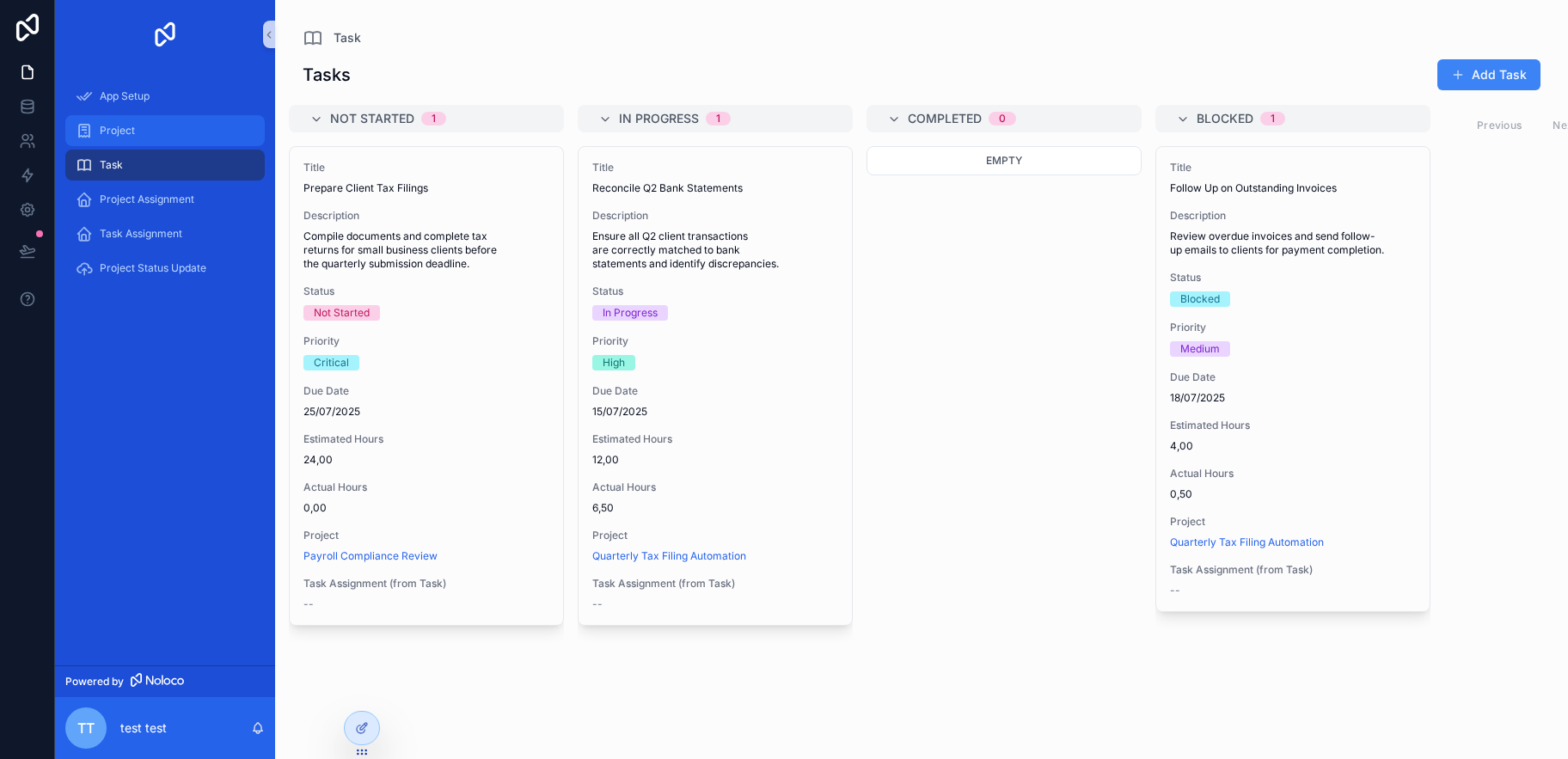click on "Project" at bounding box center (165, 131) 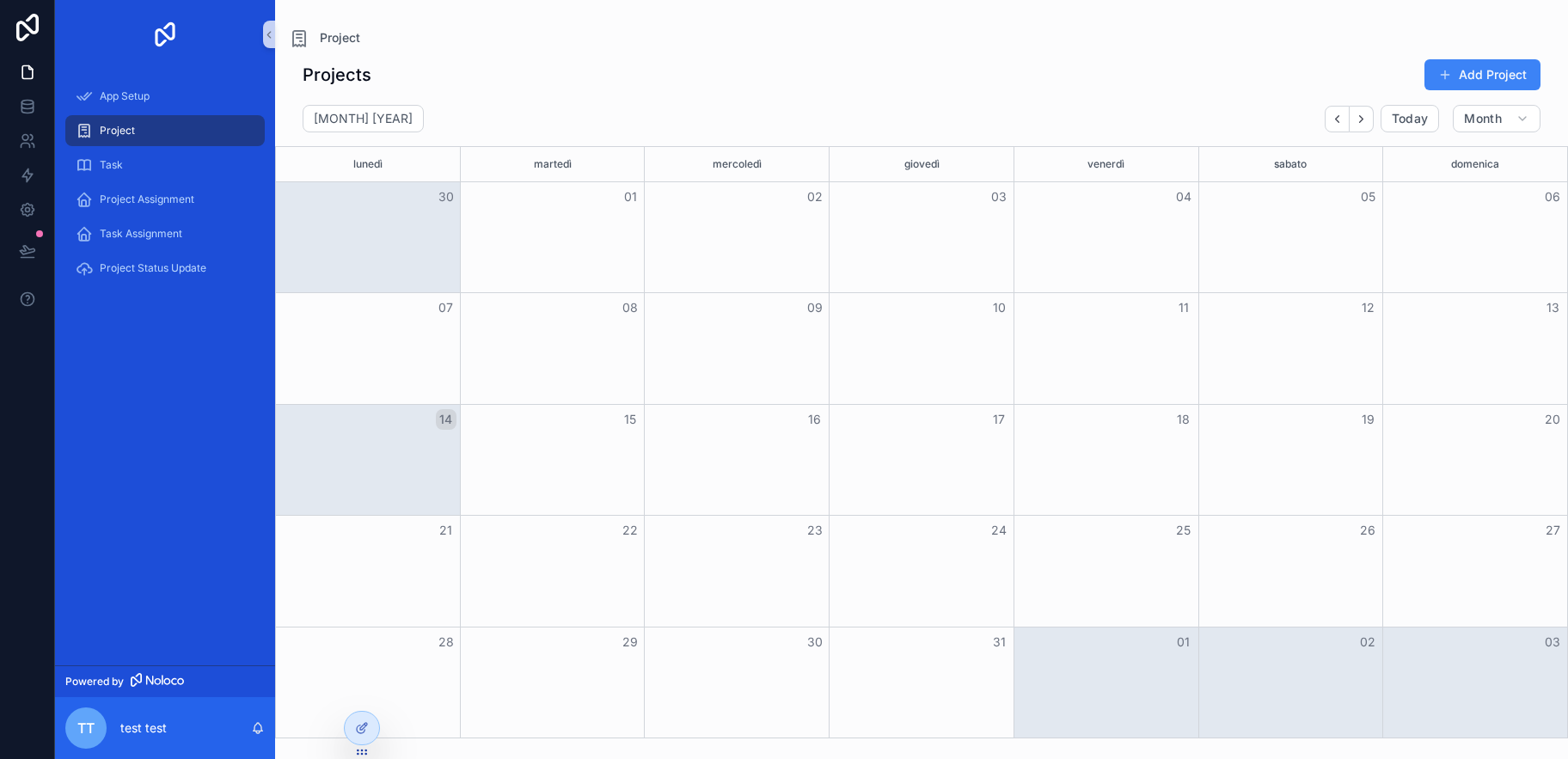 click on "Keep Editing on this Page" at bounding box center [22, 1426] 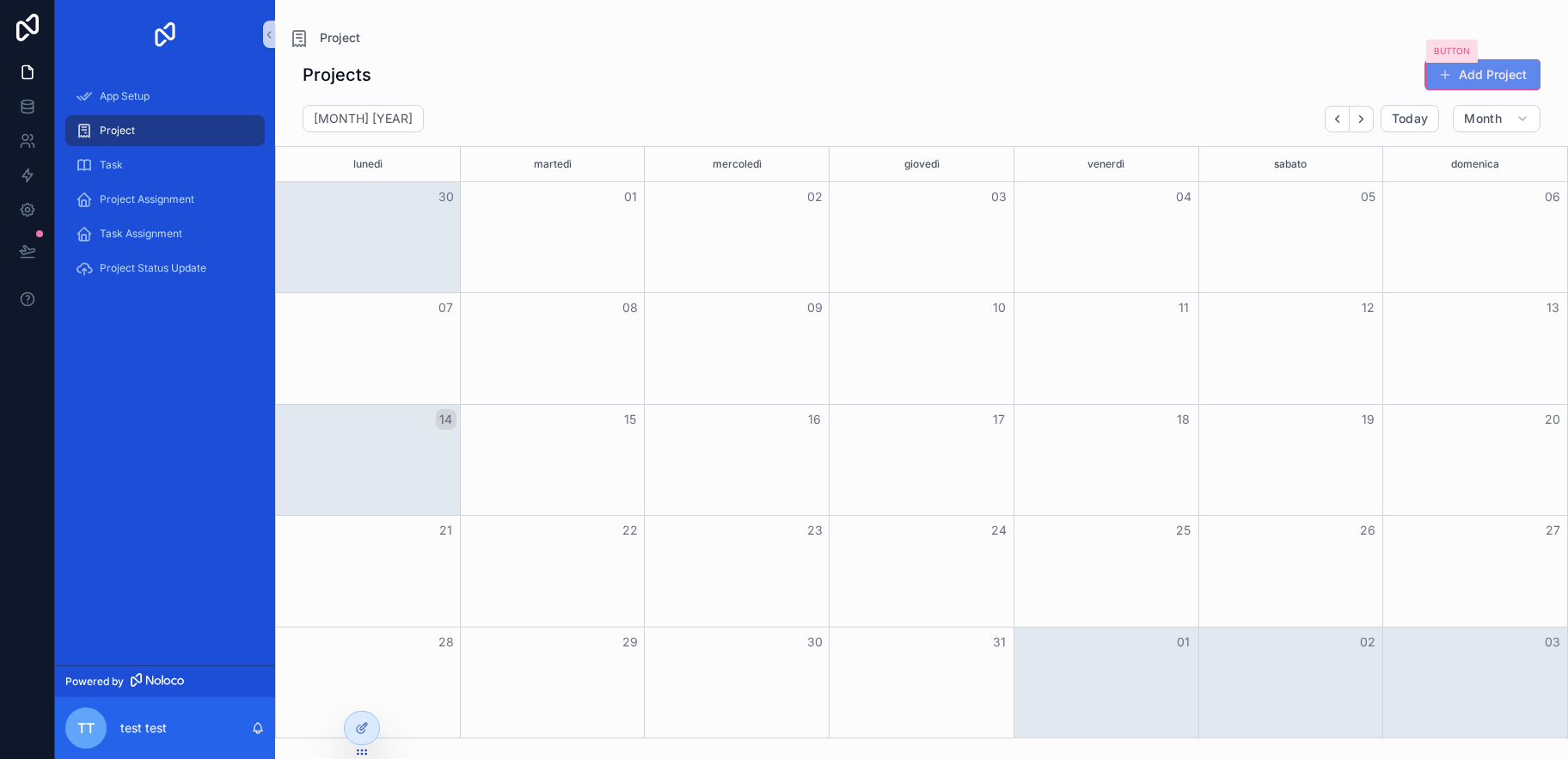 click on "Add Project" at bounding box center (1482, 75) 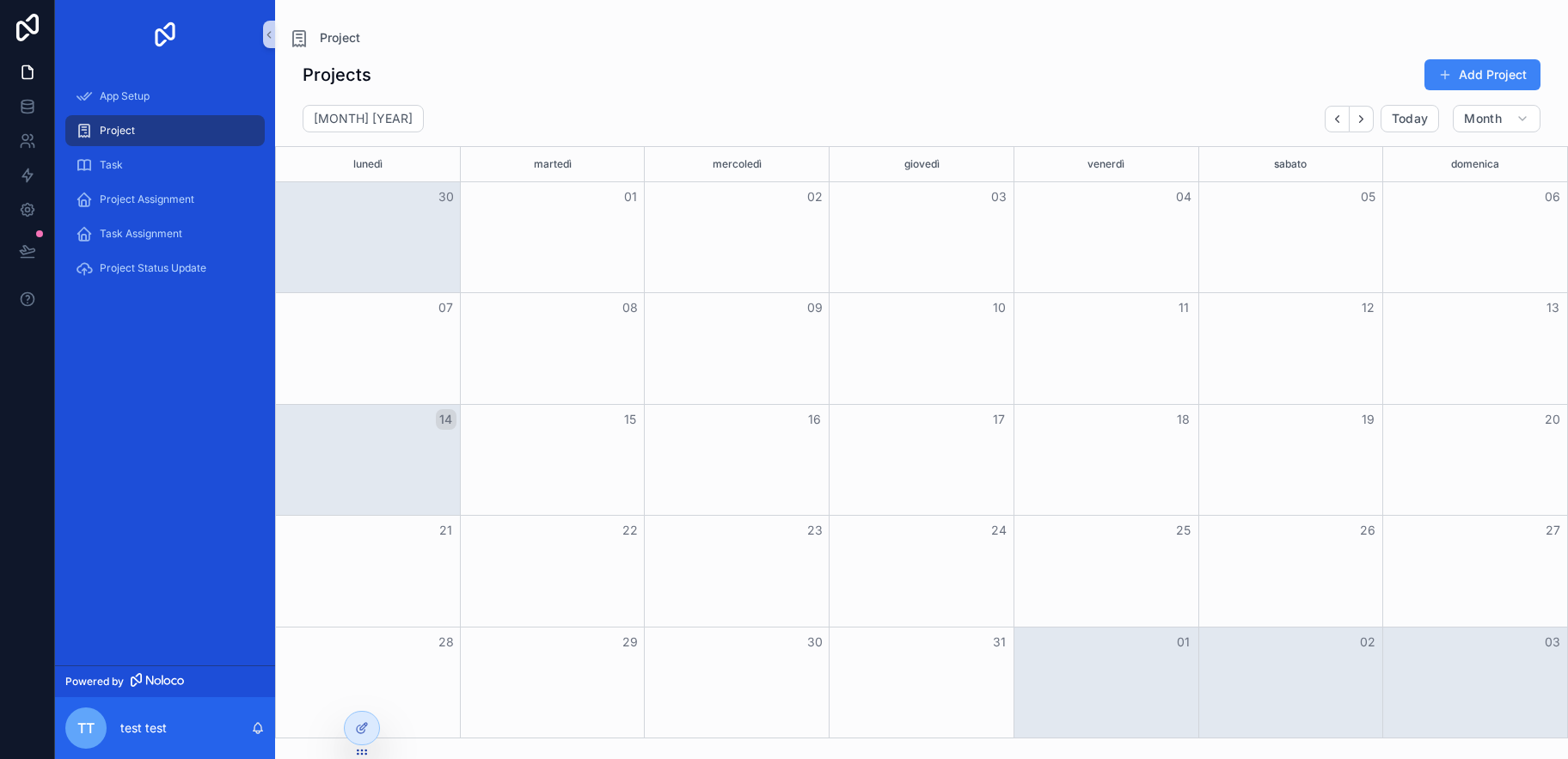 click on "Tooltip" at bounding box center [0, 1051] 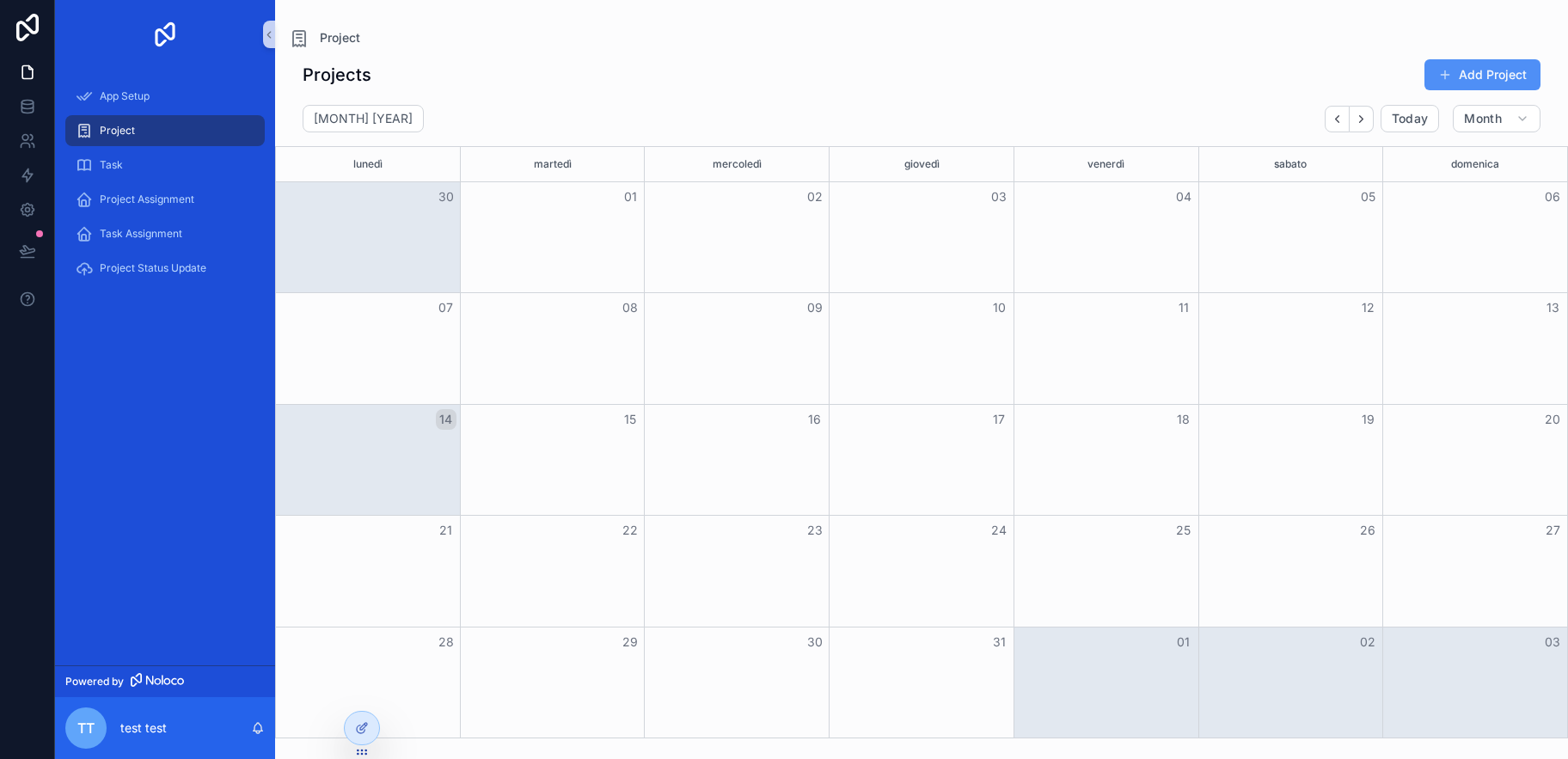 click on "Add Project" at bounding box center (1482, 75) 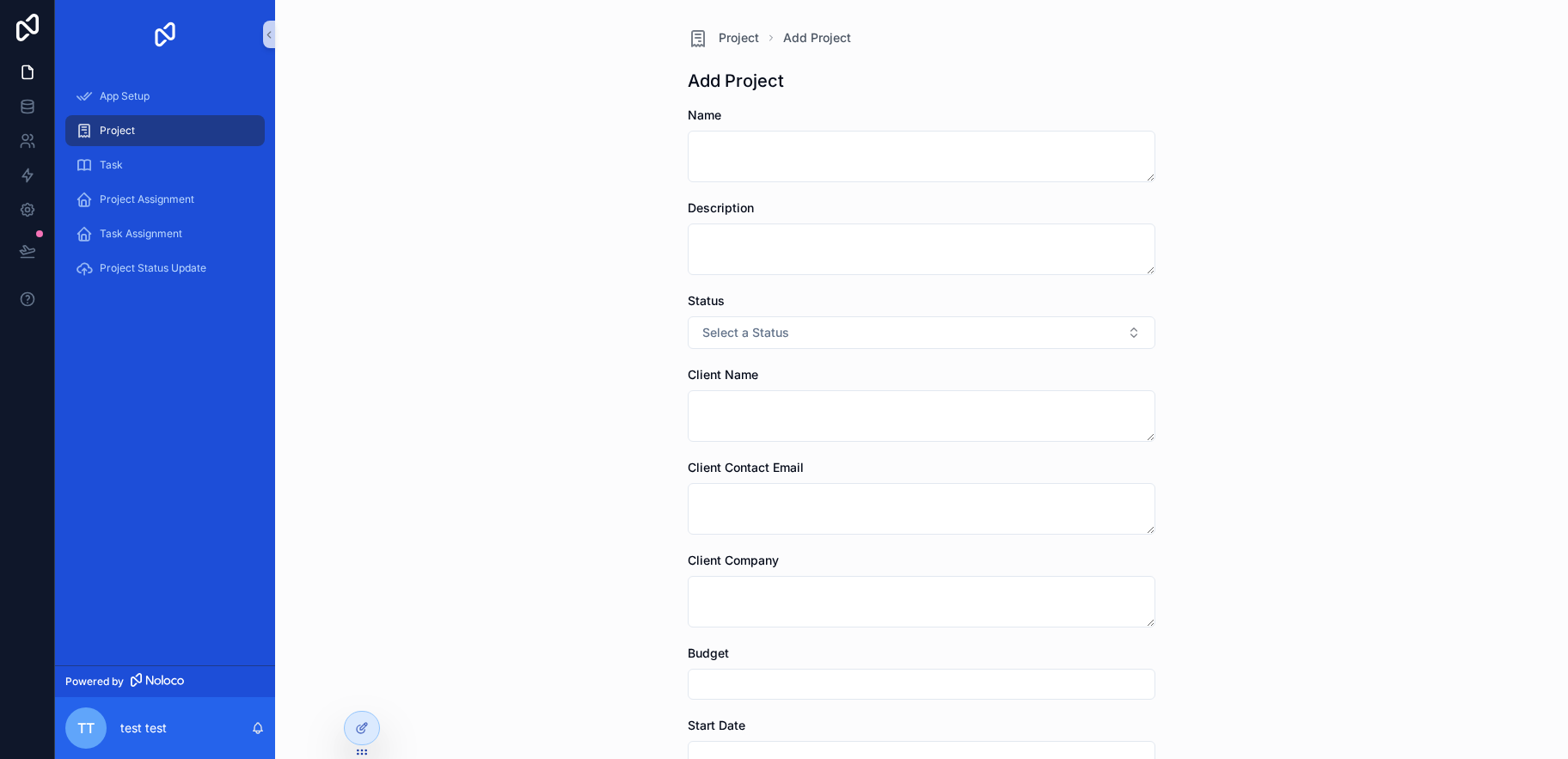 click on "Keep Editing on this Page" at bounding box center [22, 1426] 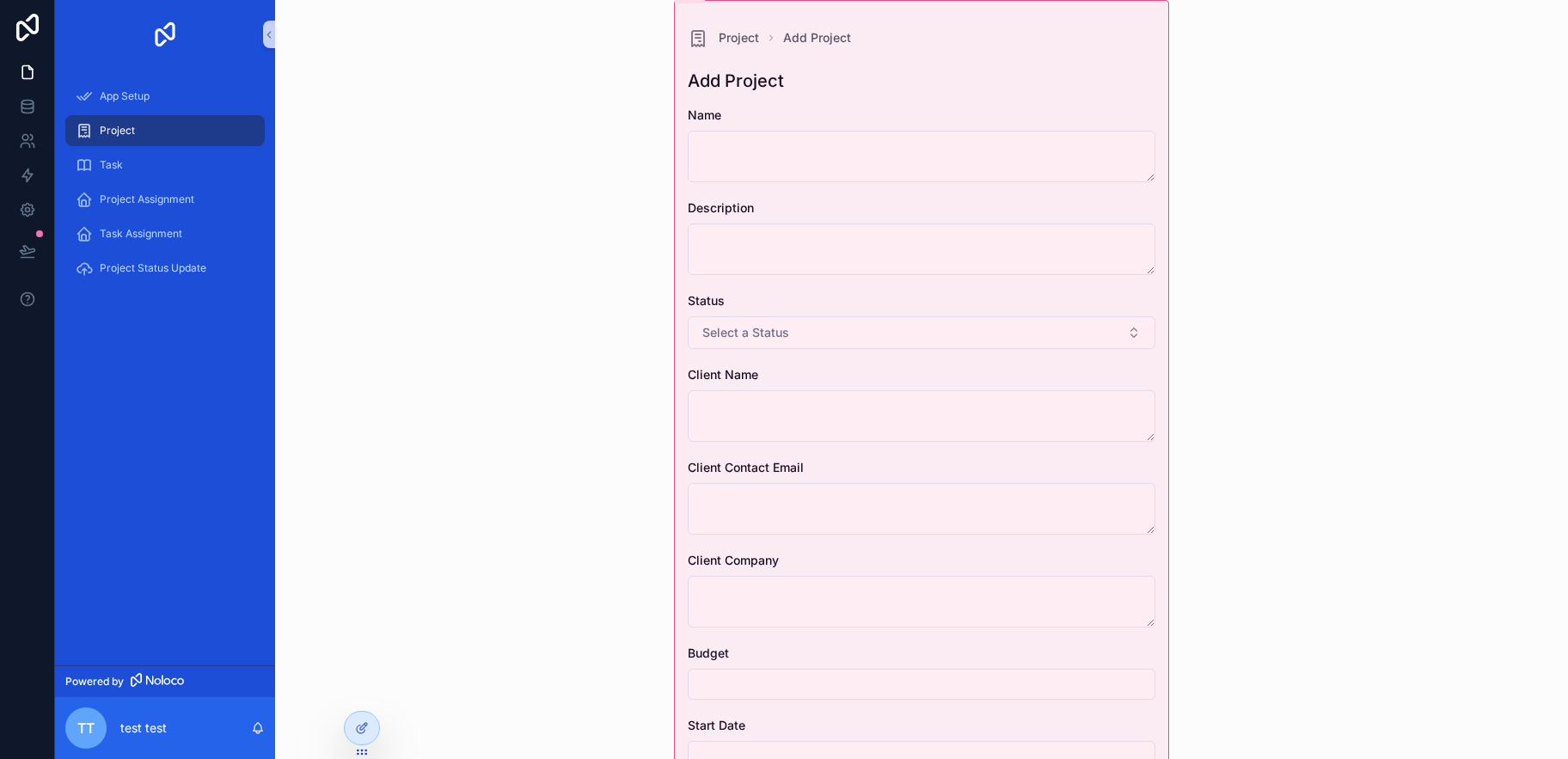 click on "Project Add Project Add Project Name Description Status Select a Status Client Name Client Contact Email Client Company Budget Start Date Deadline Completion Date Save" at bounding box center (922, 542) 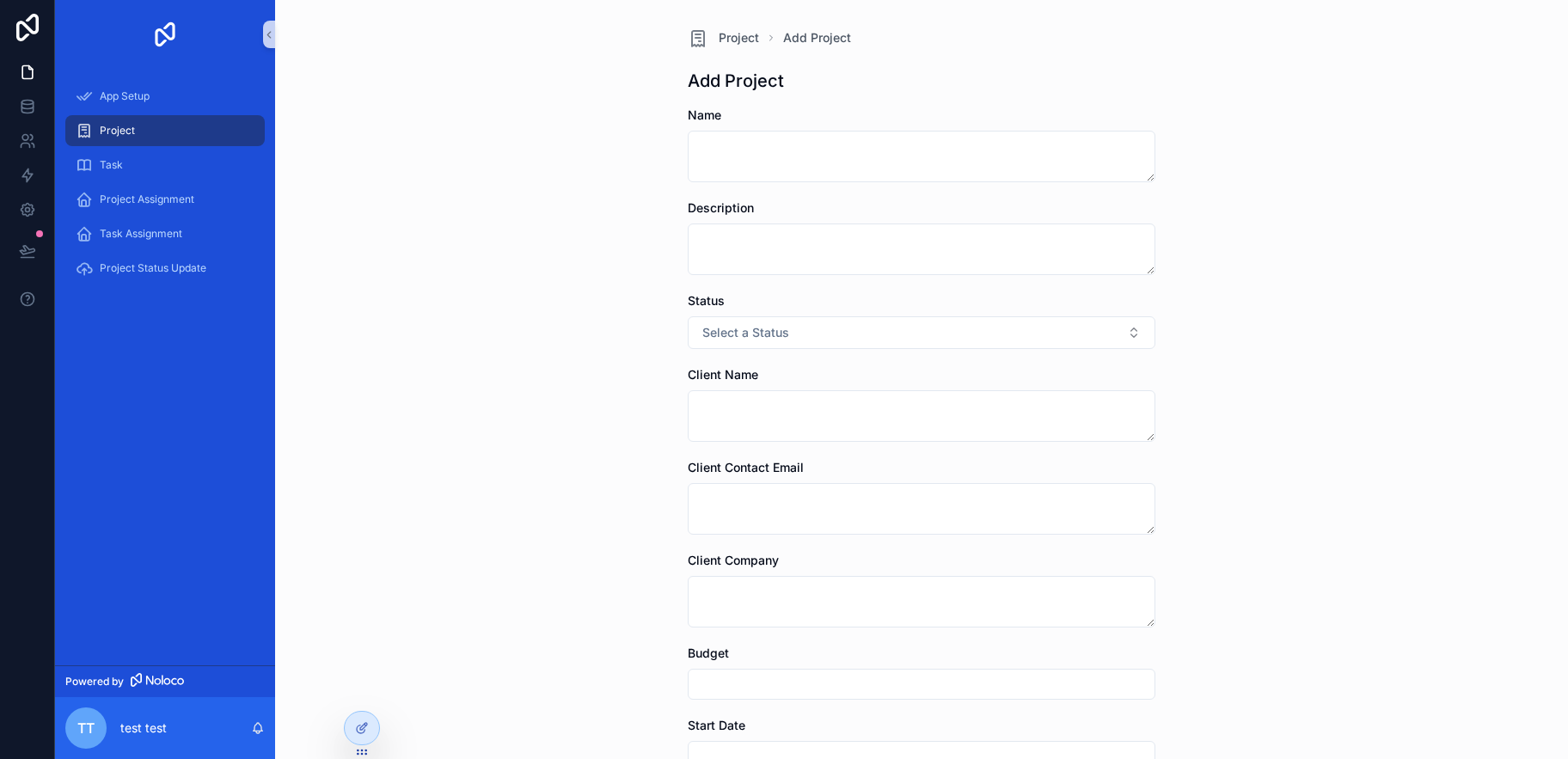 click on "Tooltip" at bounding box center [0, 1051] 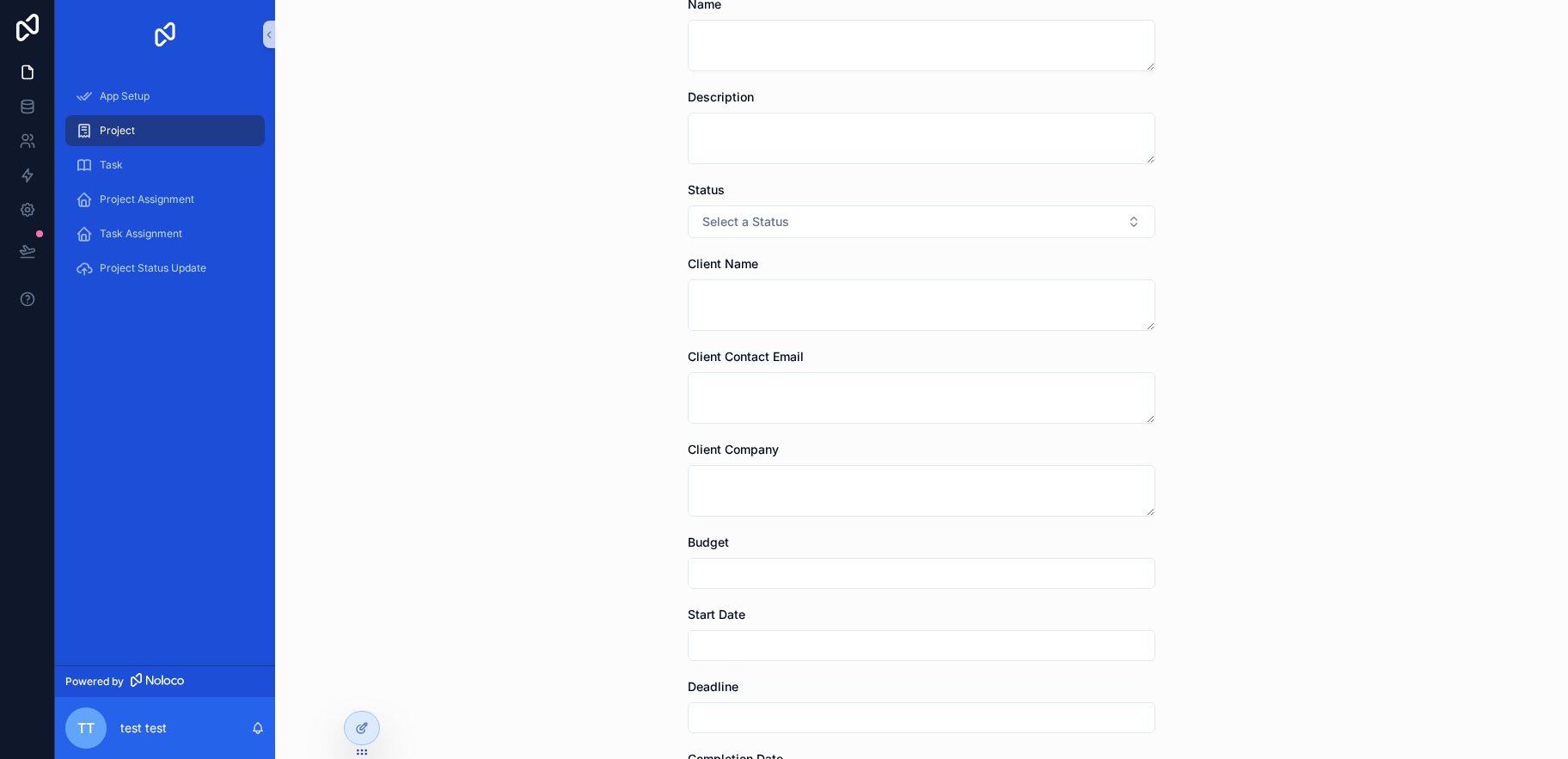 scroll, scrollTop: 162, scrollLeft: 0, axis: vertical 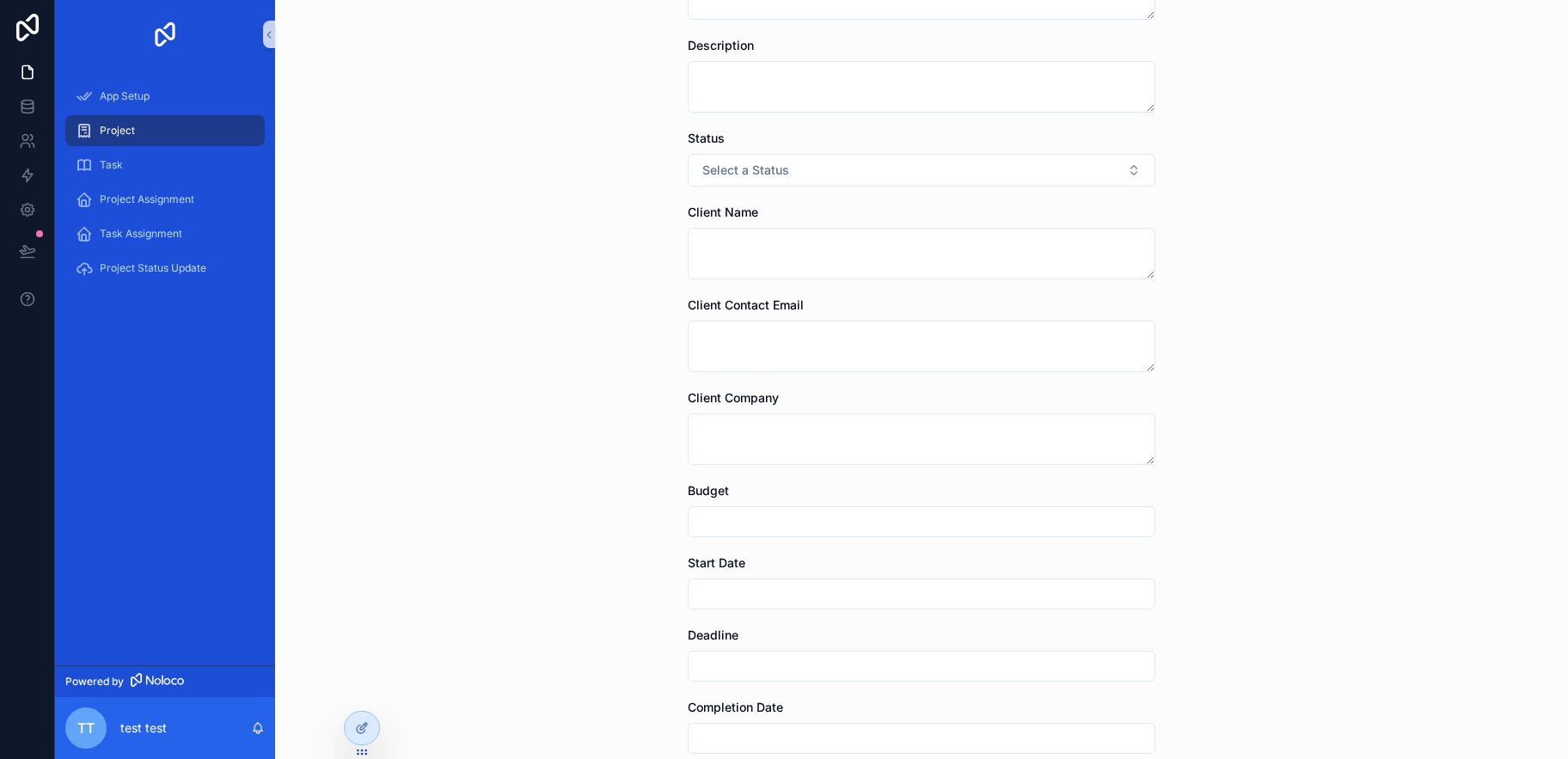 click on "Action" at bounding box center (0, 1564) 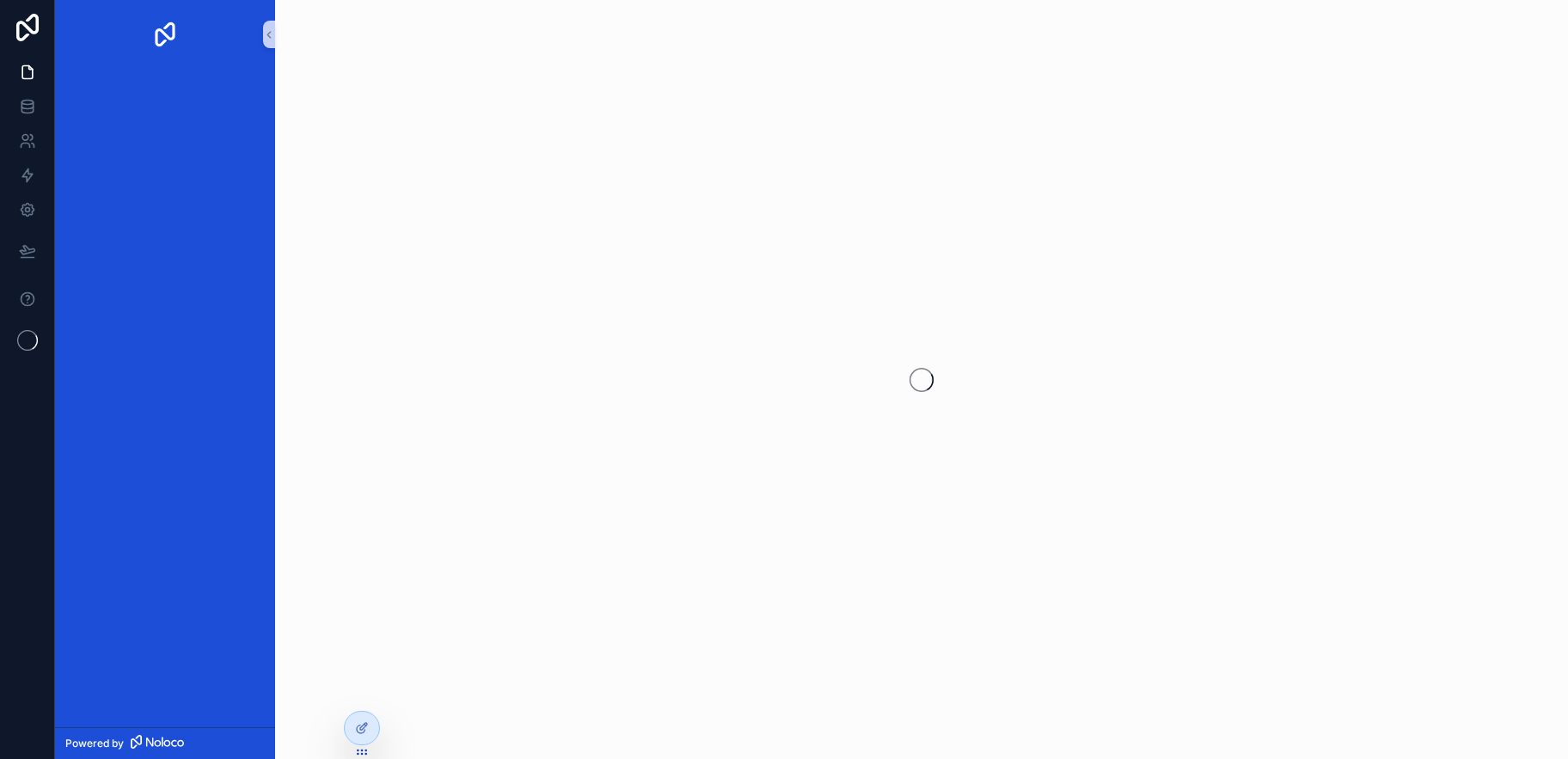 scroll, scrollTop: 0, scrollLeft: 0, axis: both 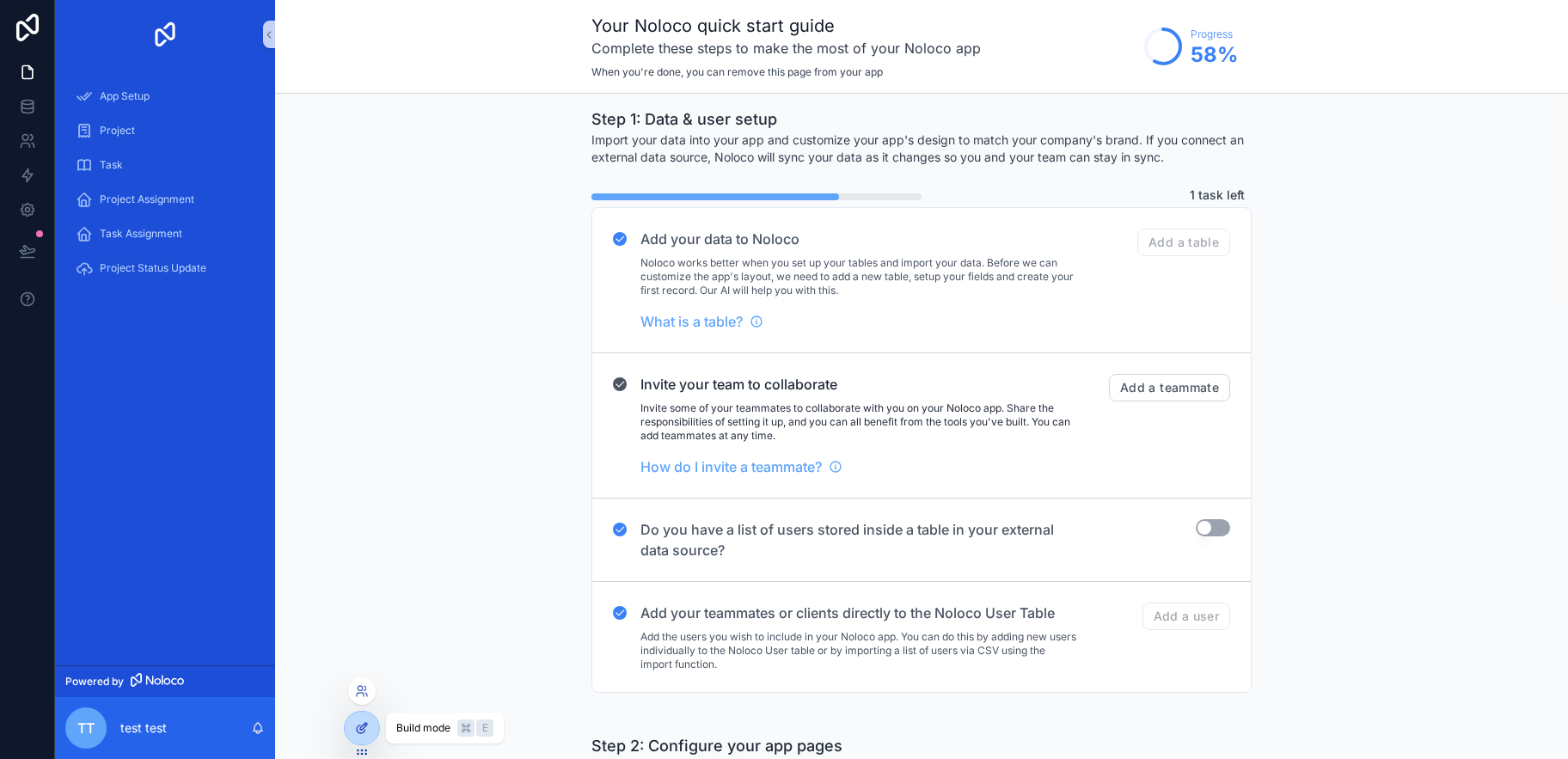 click 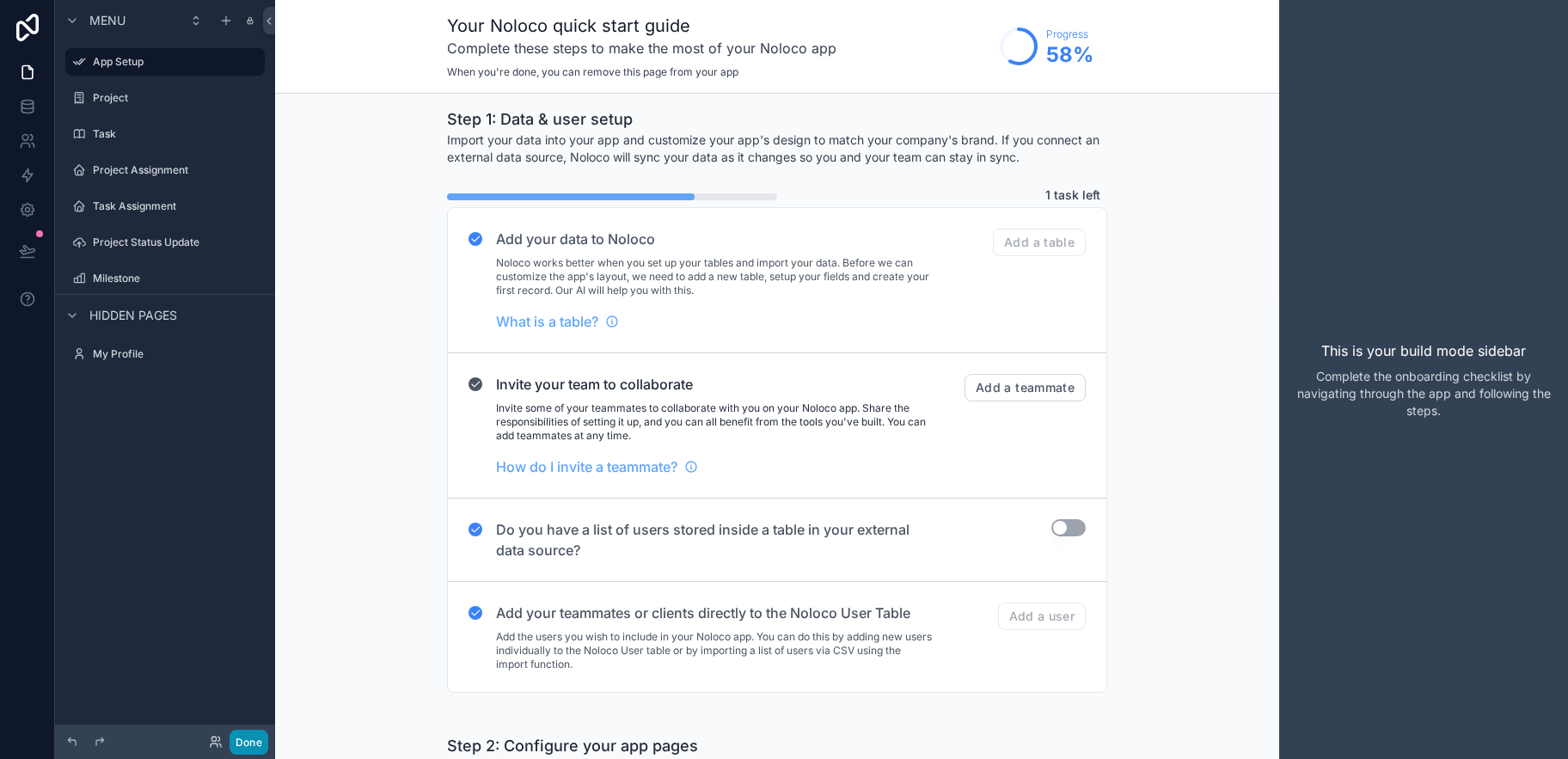 click on "Done" at bounding box center (248, 742) 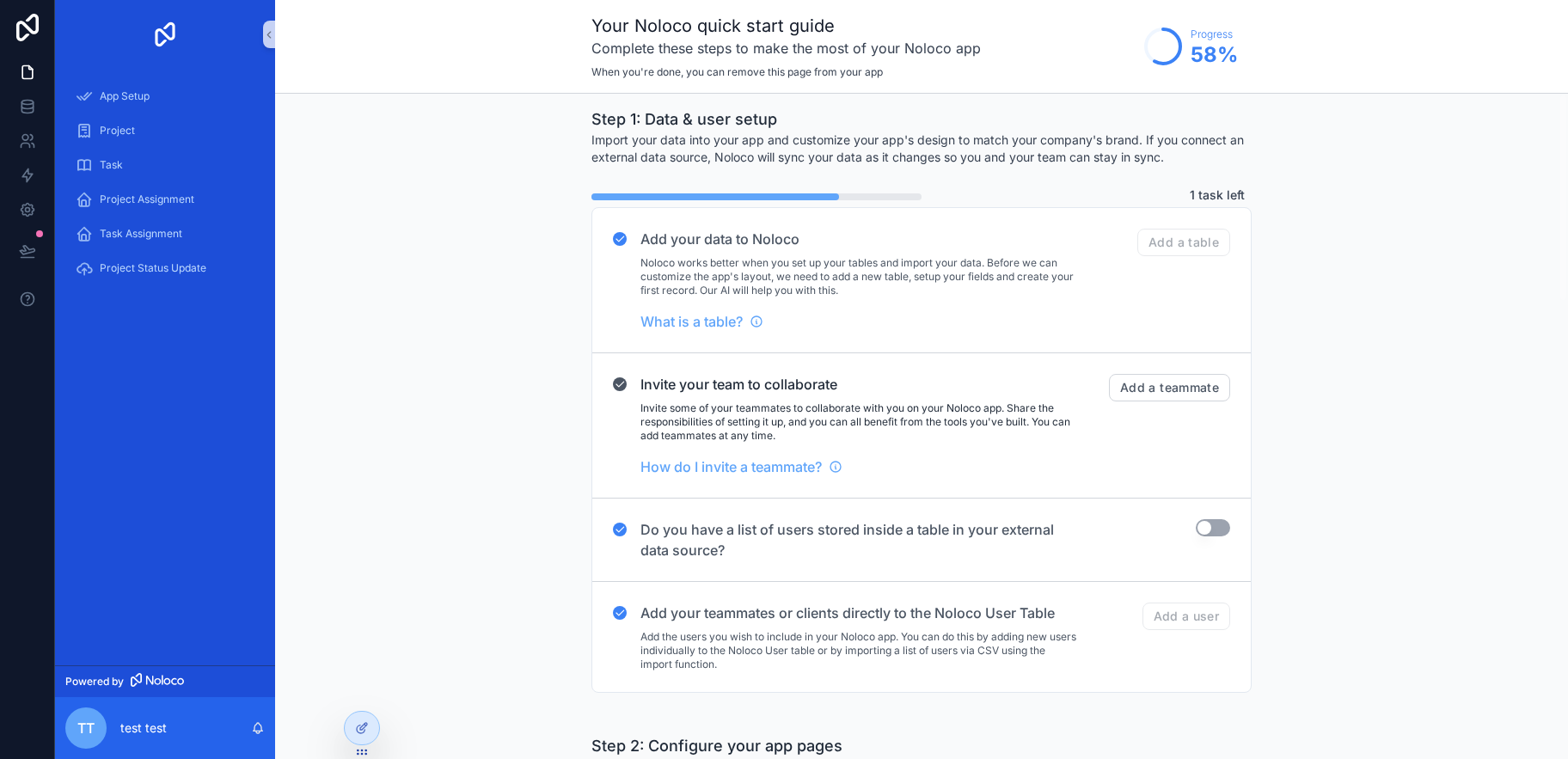 click on "Reload" at bounding box center (0, 2014) 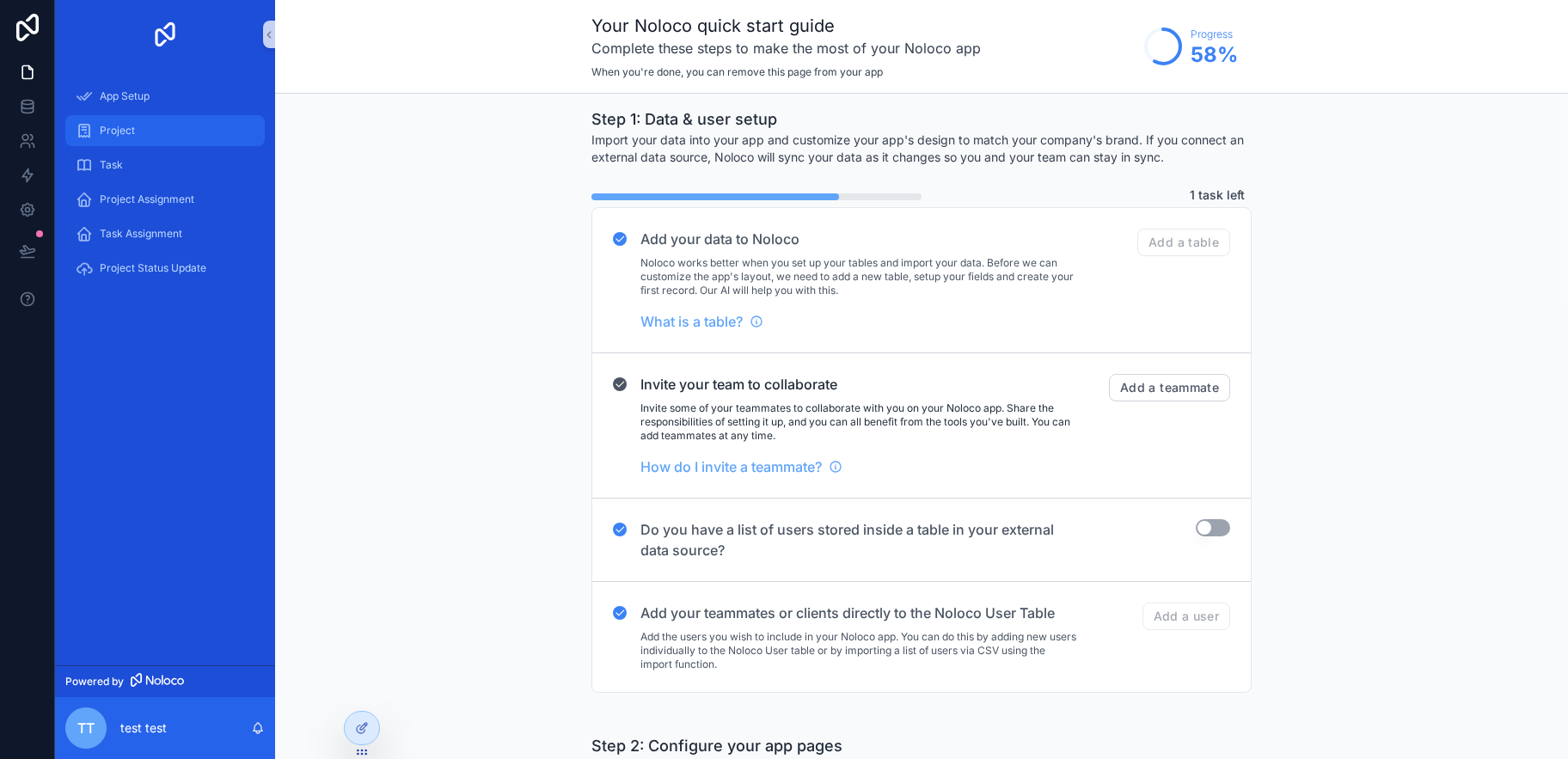 click on "Project" at bounding box center (165, 131) 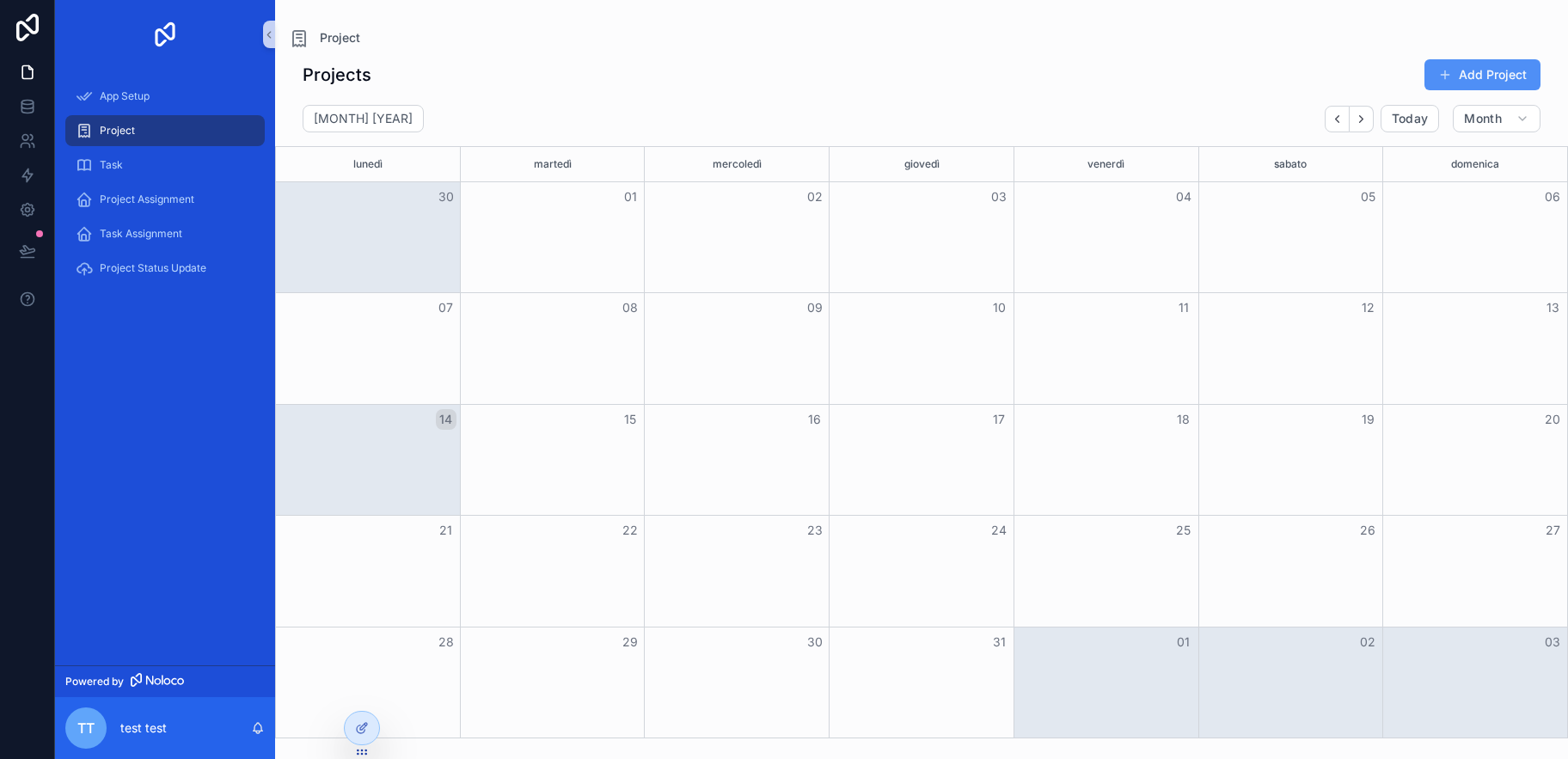 click on "Add Project" at bounding box center [1482, 75] 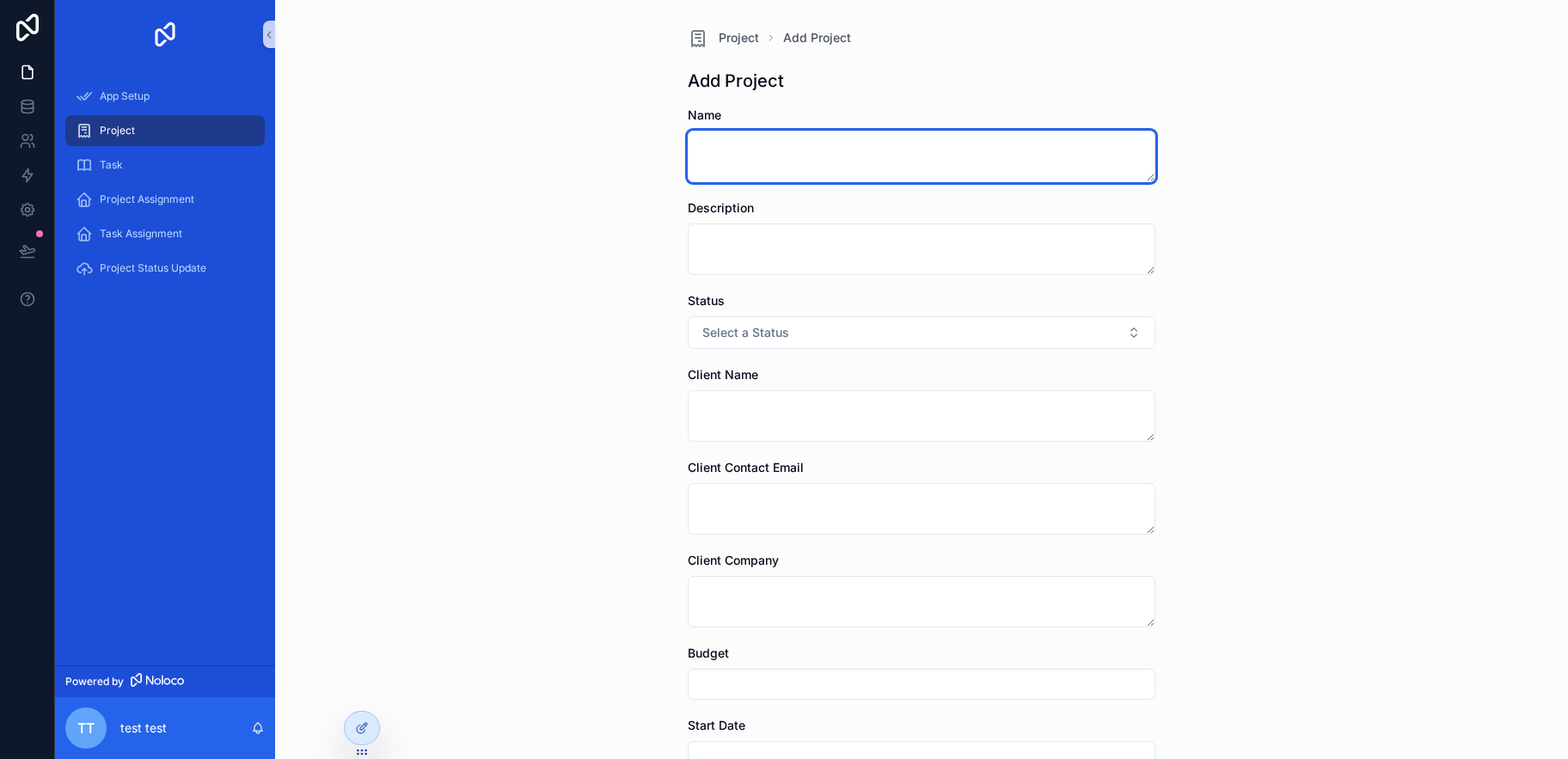 click at bounding box center (922, 156) 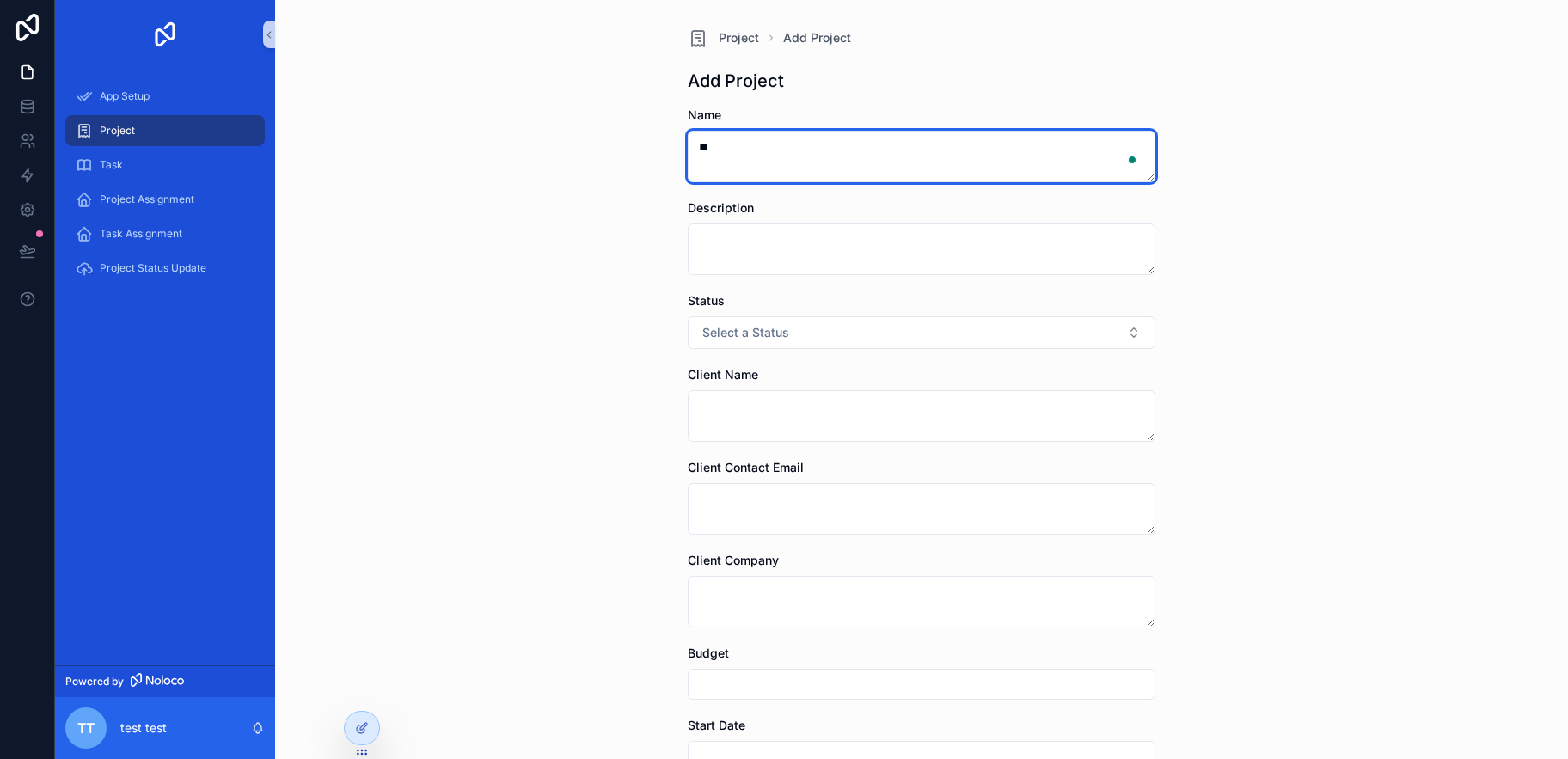 type on "**" 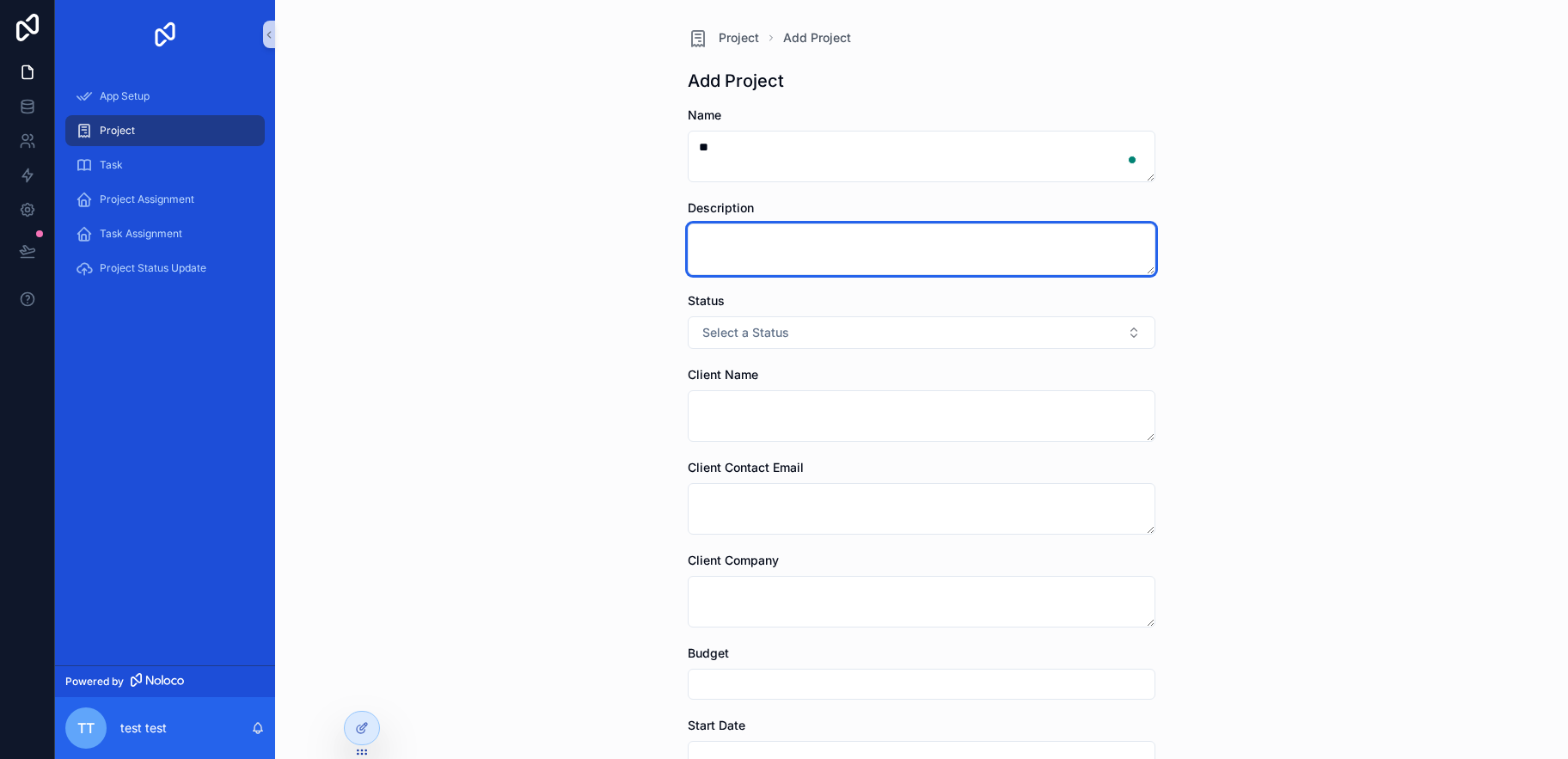 click at bounding box center [922, 249] 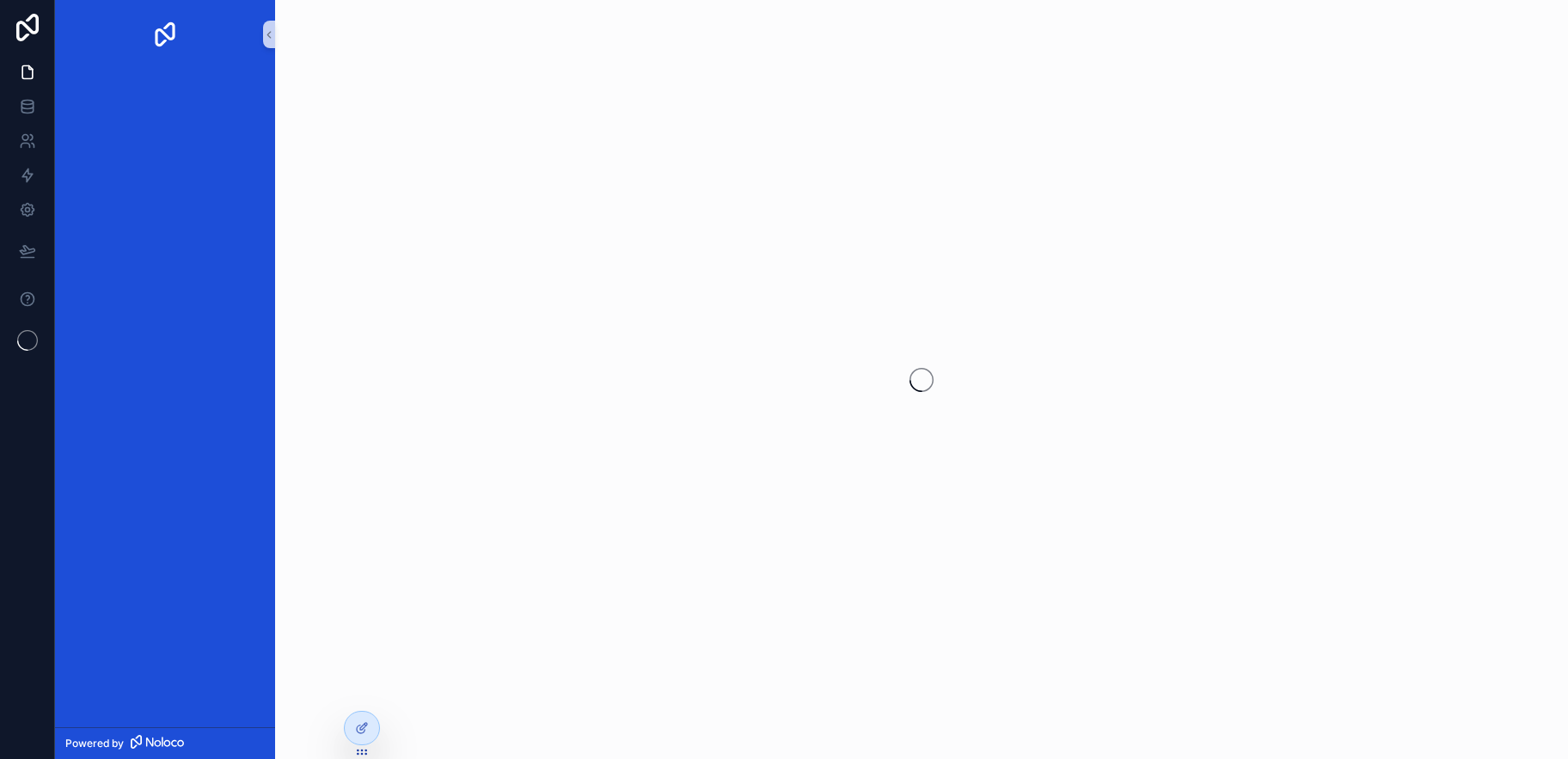 scroll, scrollTop: 0, scrollLeft: 0, axis: both 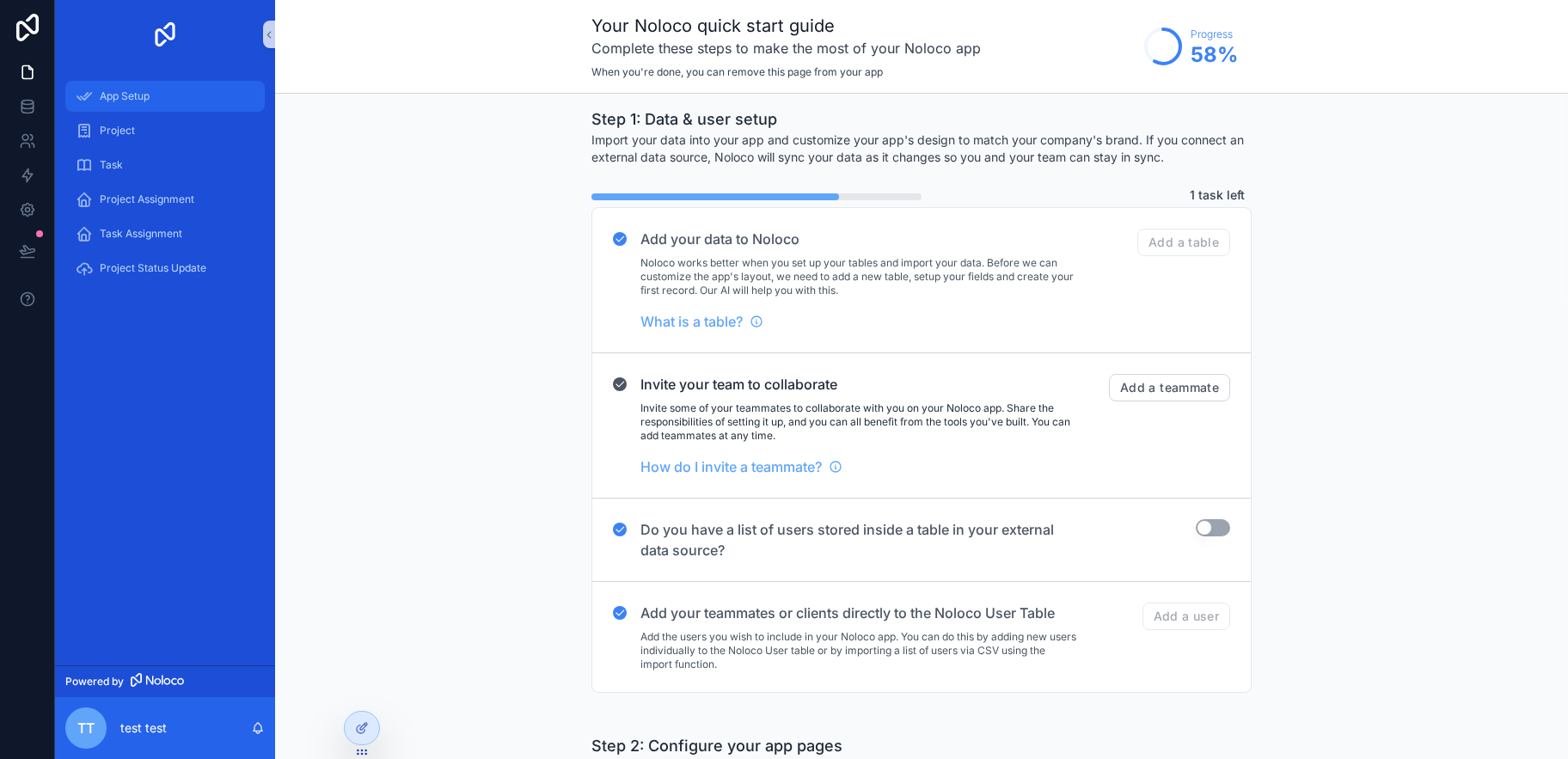 click on "App Setup" at bounding box center [125, 96] 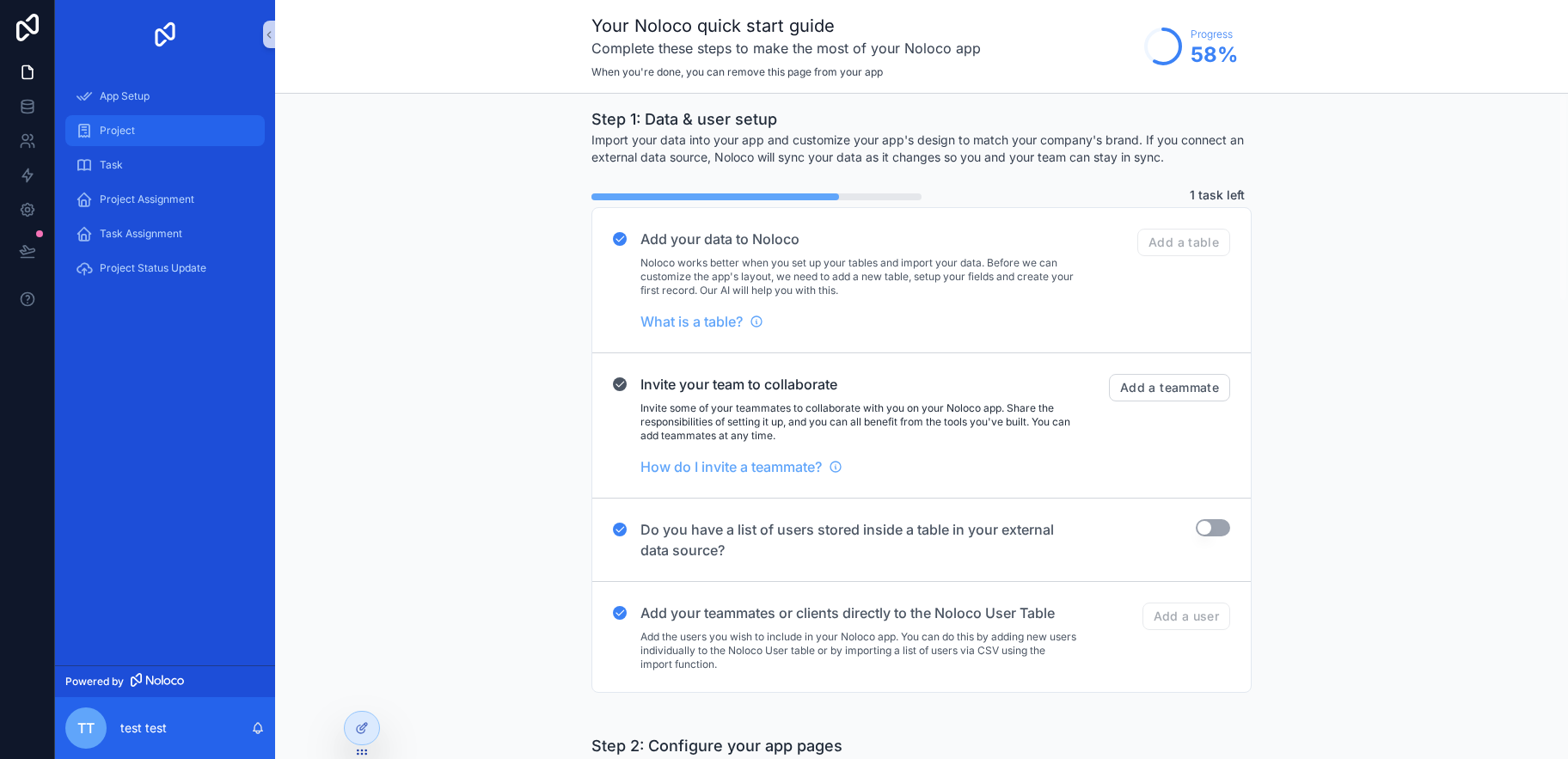 click on "Project" at bounding box center (165, 131) 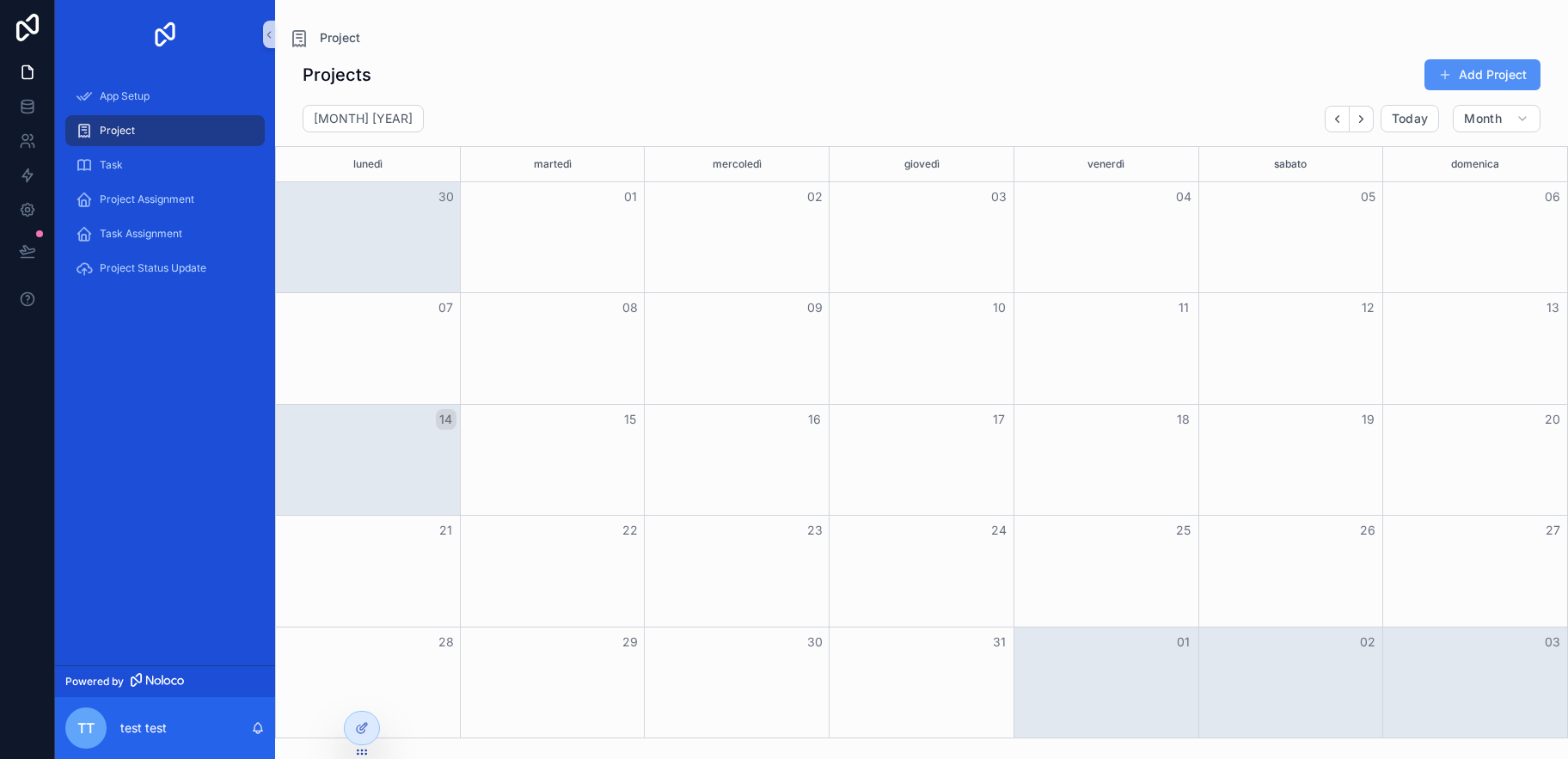 click on "Add Project" at bounding box center (1482, 75) 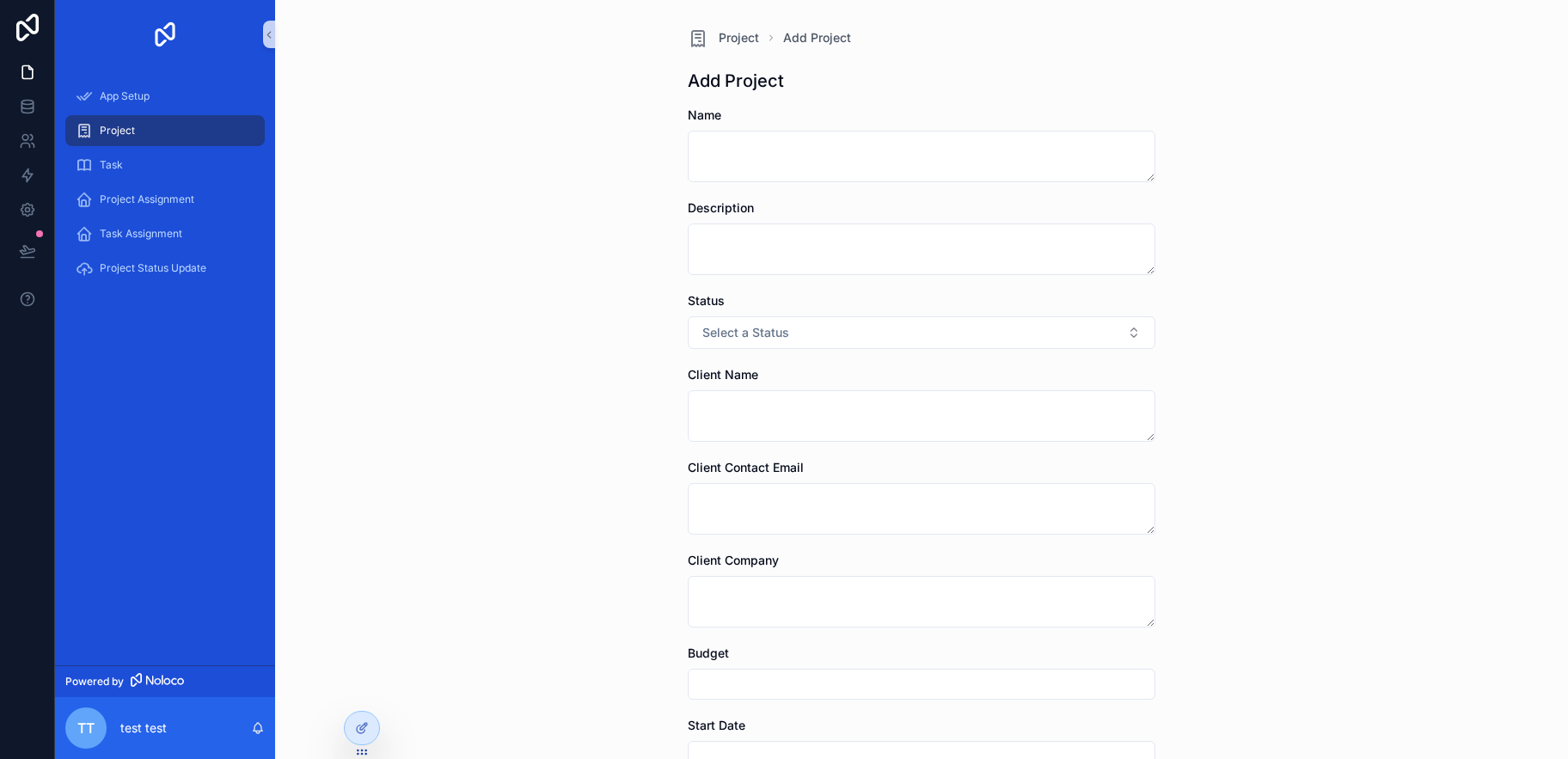 click on "Continue building by adding a page change to this flow or keep editing on this page" at bounding box center (28, 1209) 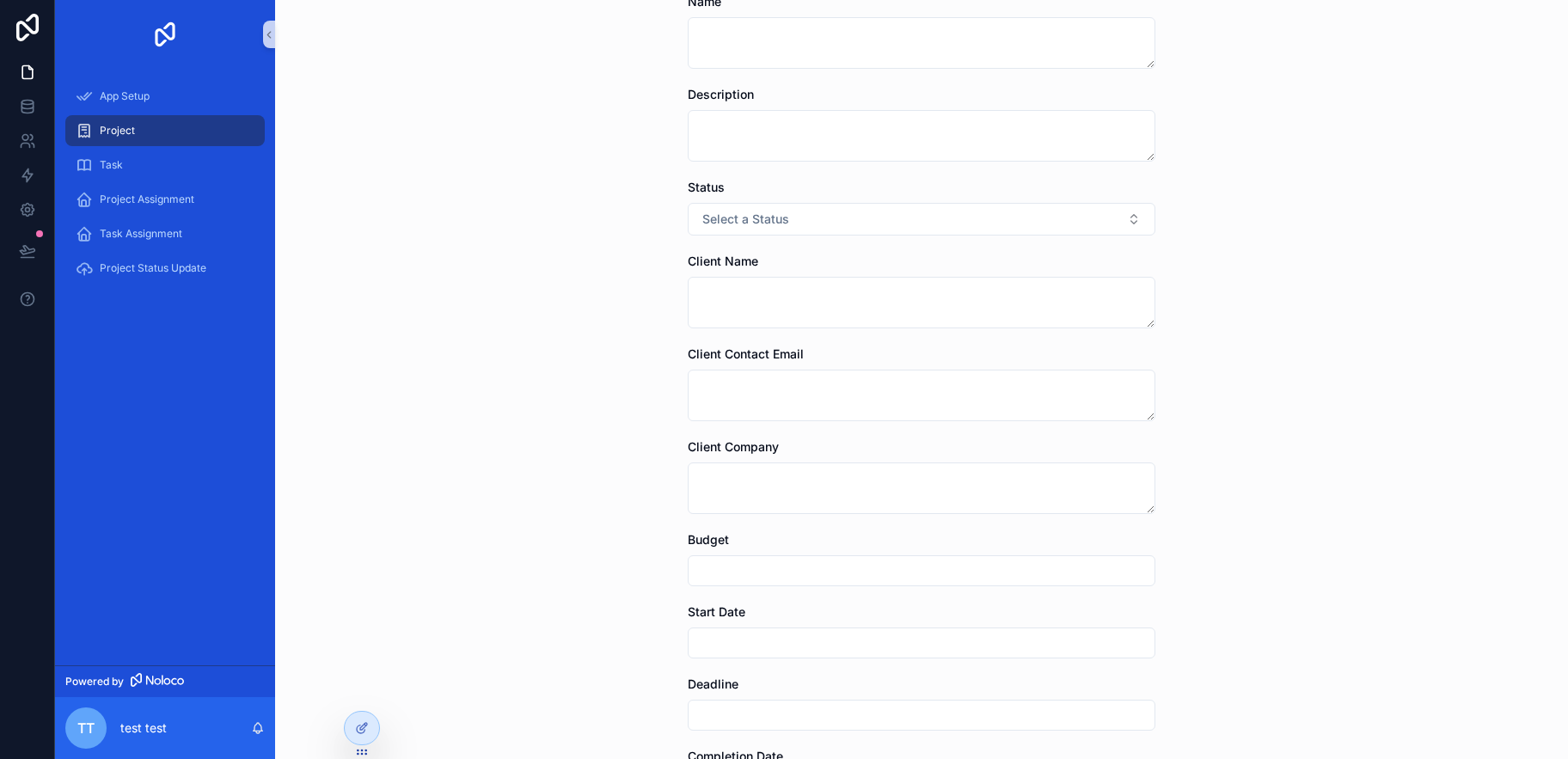 click 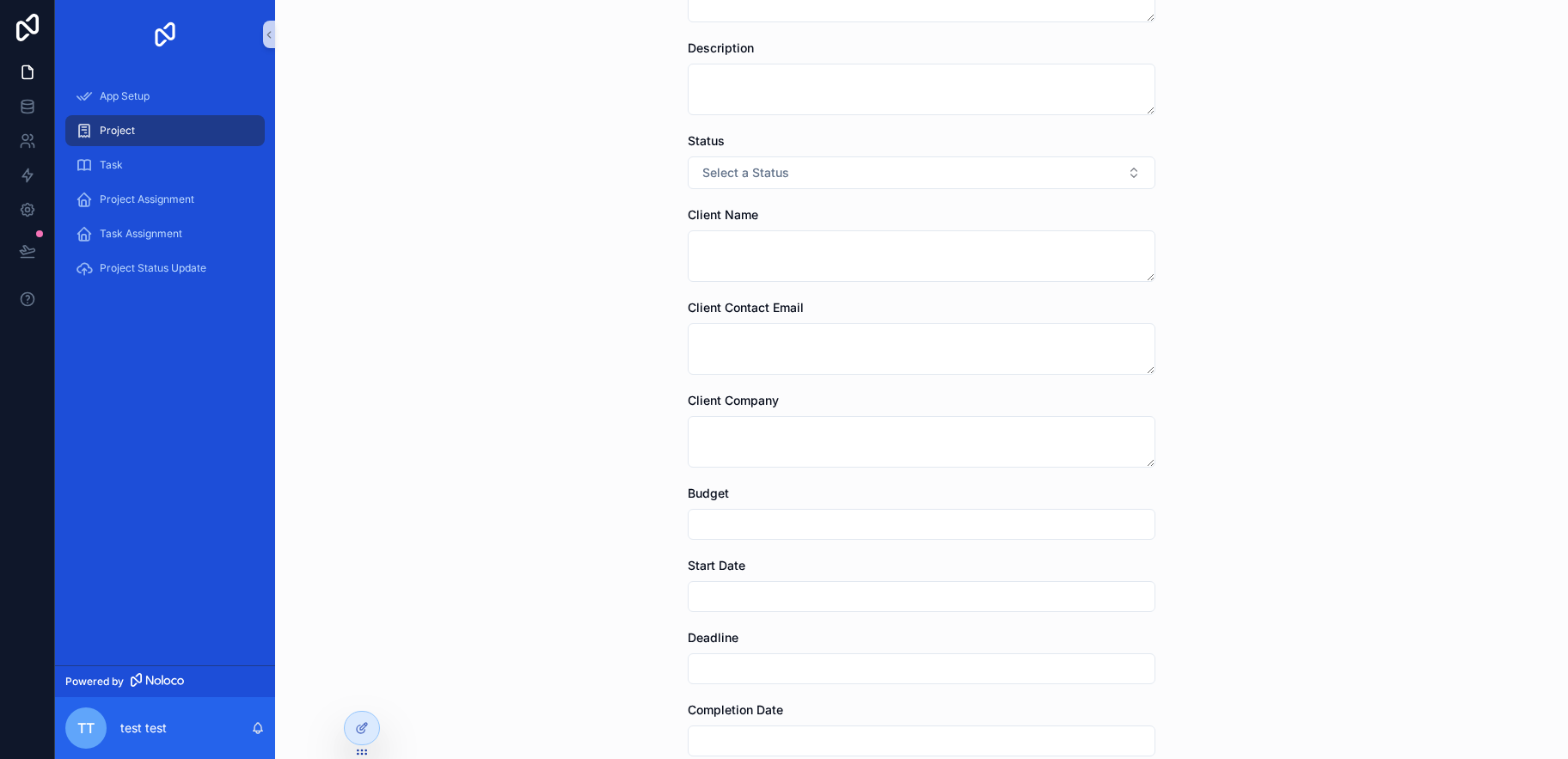 scroll, scrollTop: 162, scrollLeft: 0, axis: vertical 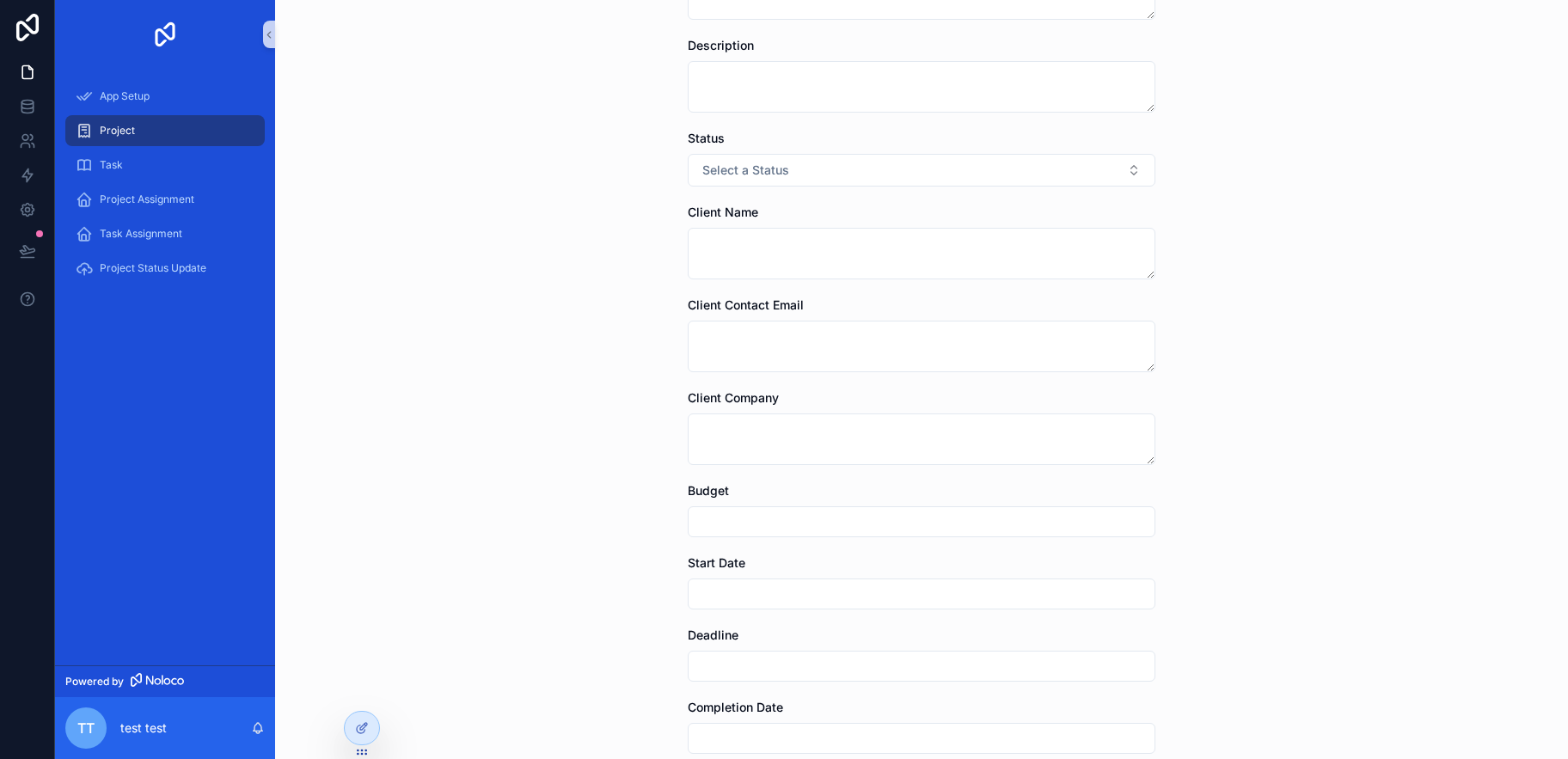 click on "Action" at bounding box center (0, 1564) 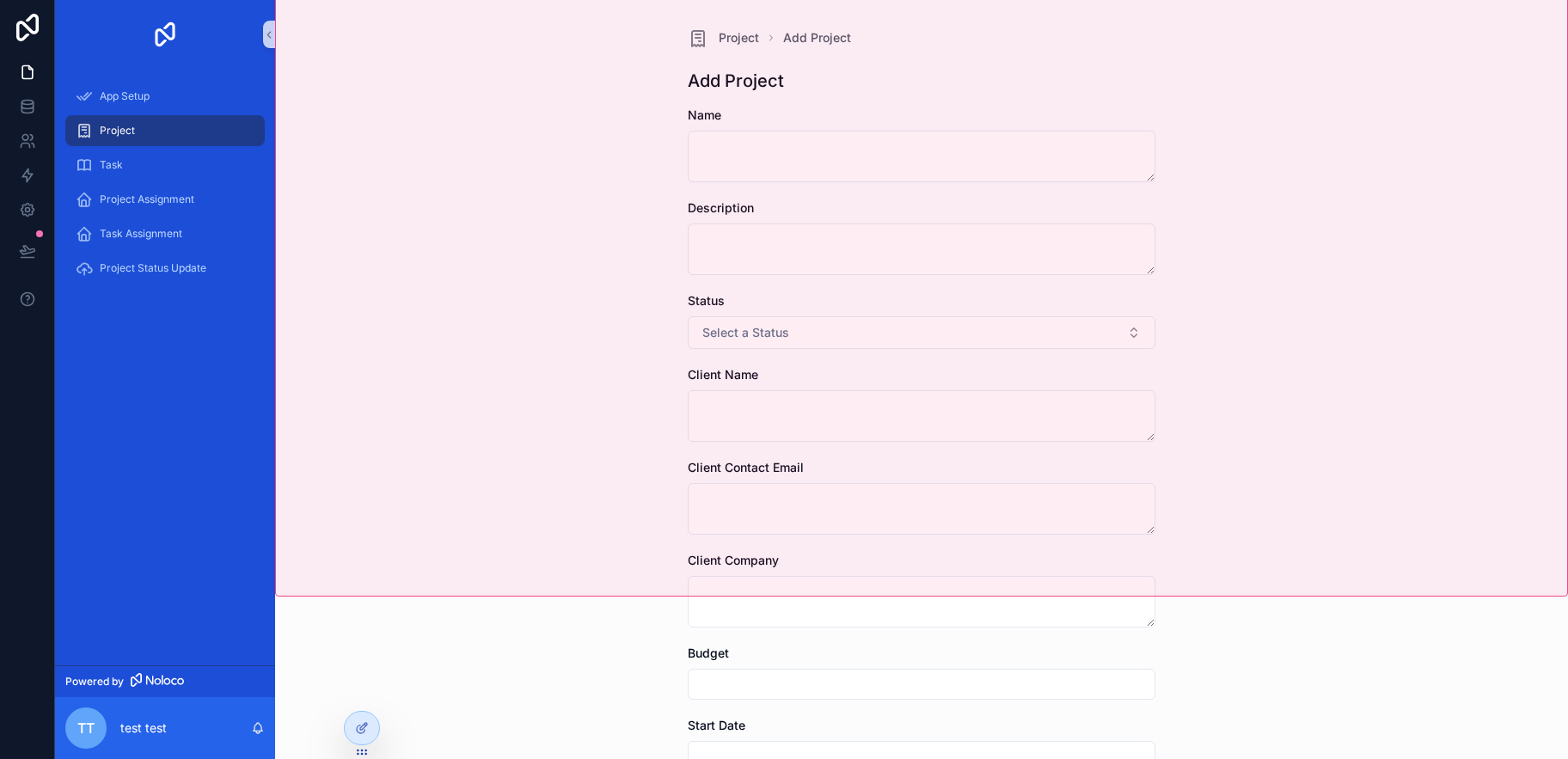 scroll, scrollTop: 326, scrollLeft: 0, axis: vertical 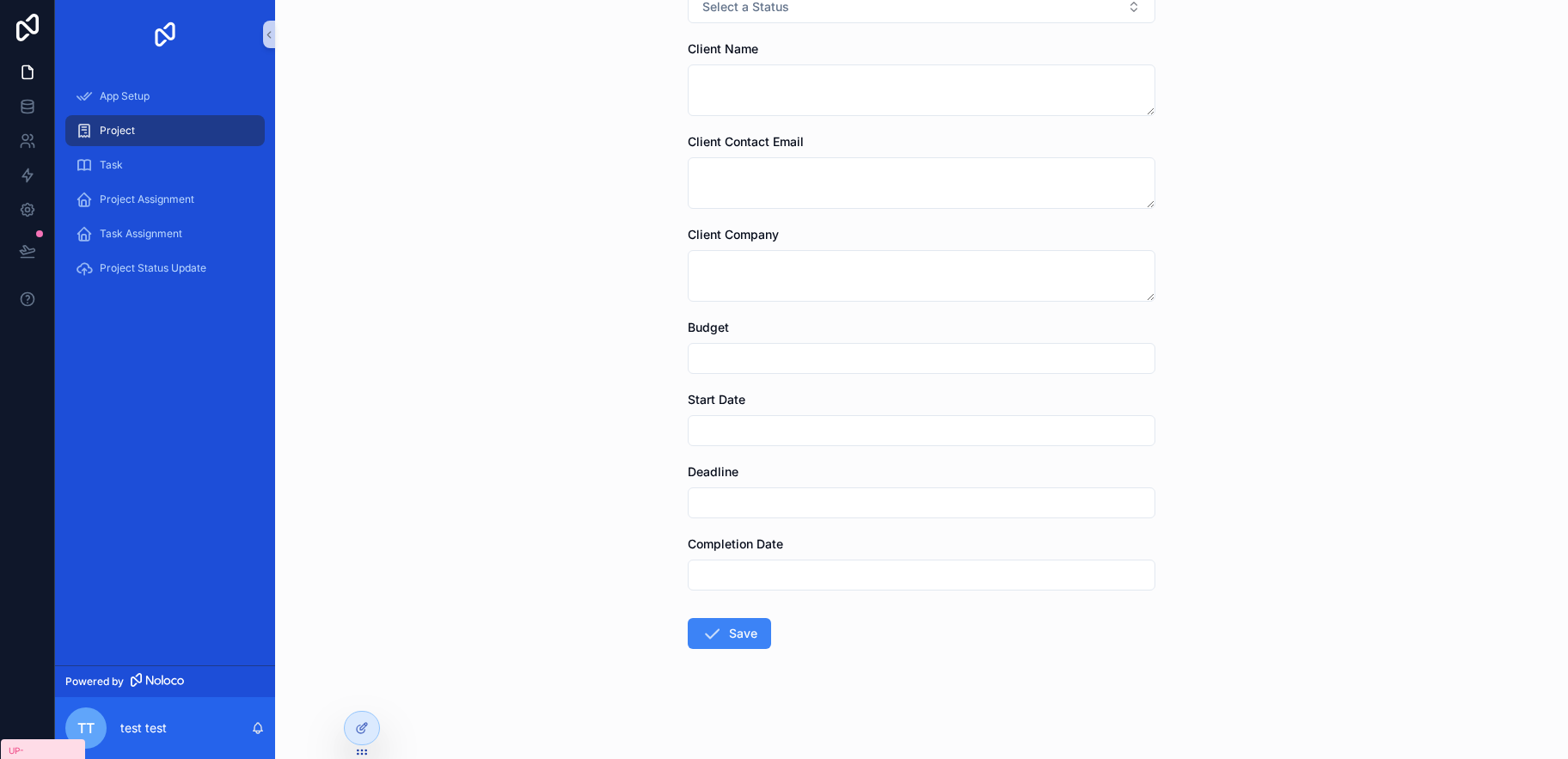 click 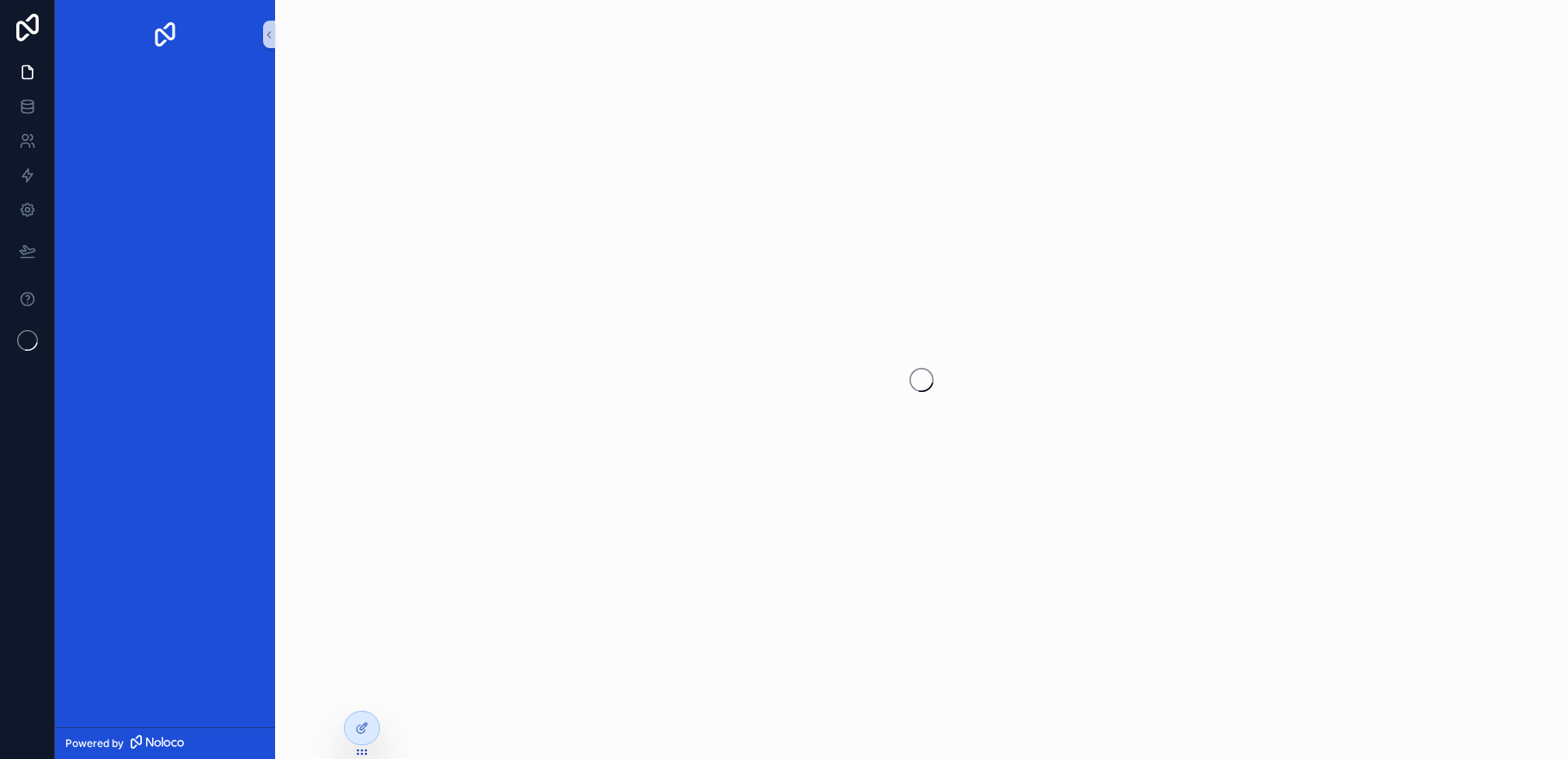 scroll, scrollTop: 0, scrollLeft: 0, axis: both 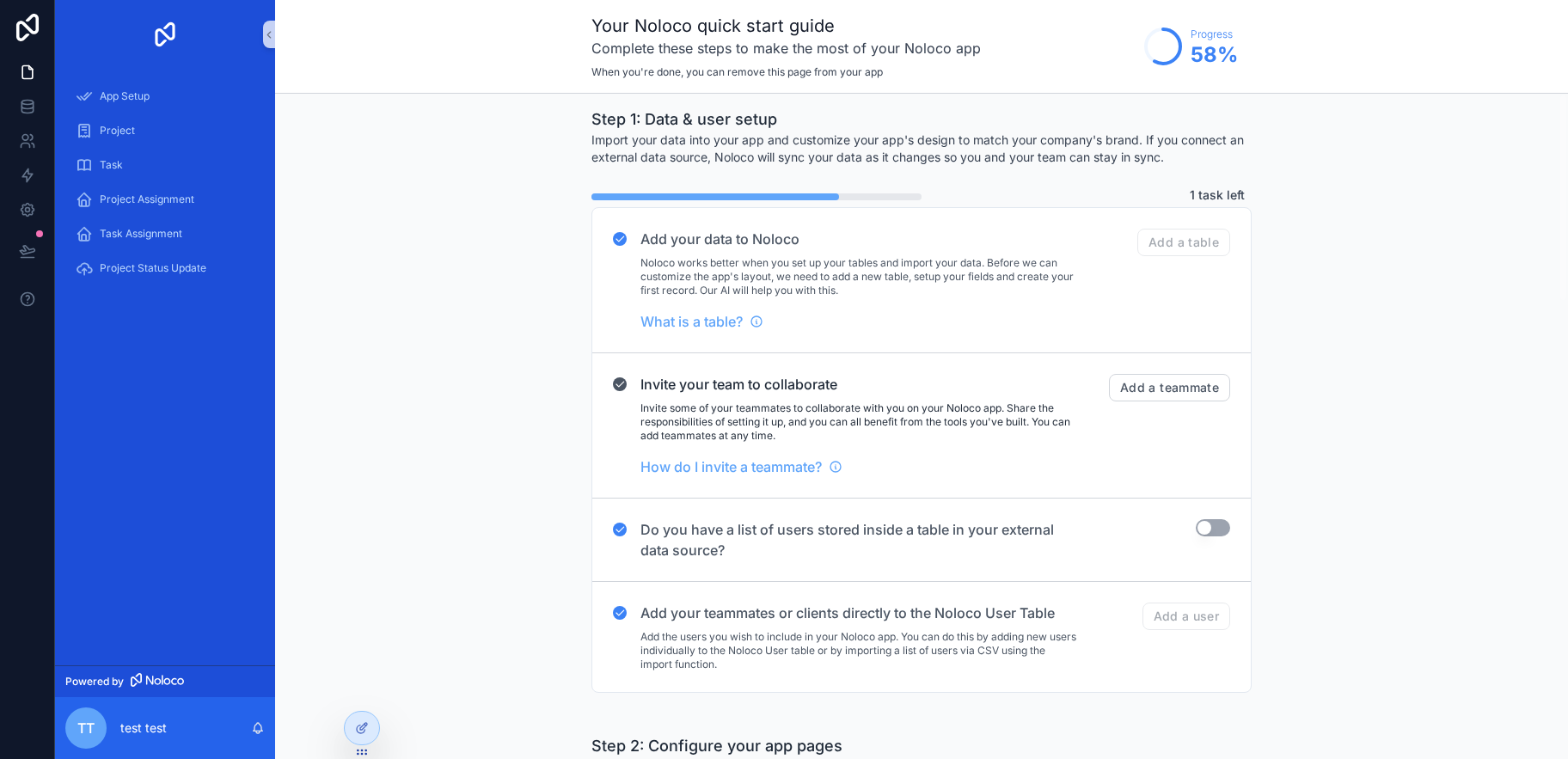click 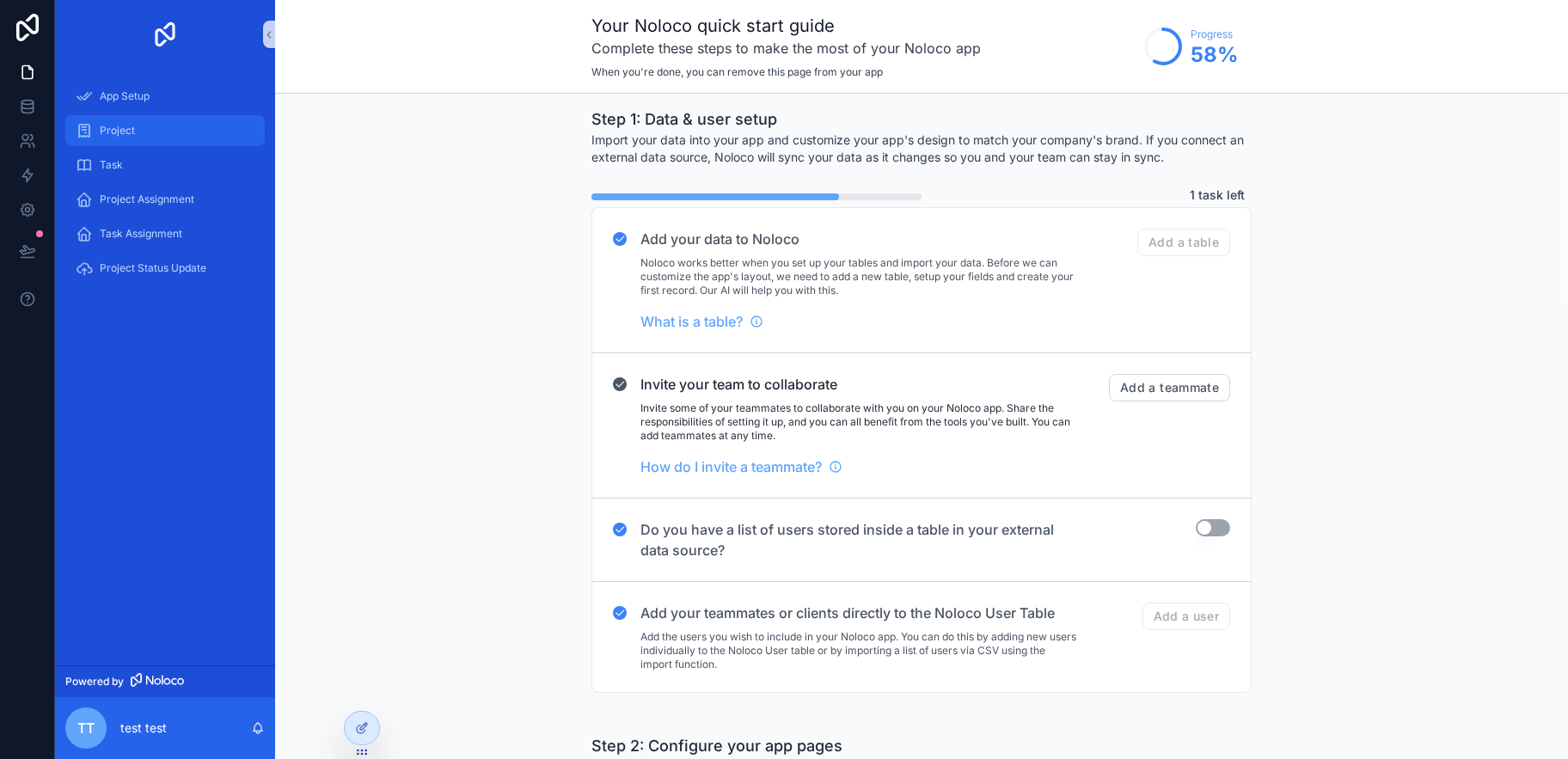 click on "Project" at bounding box center [165, 131] 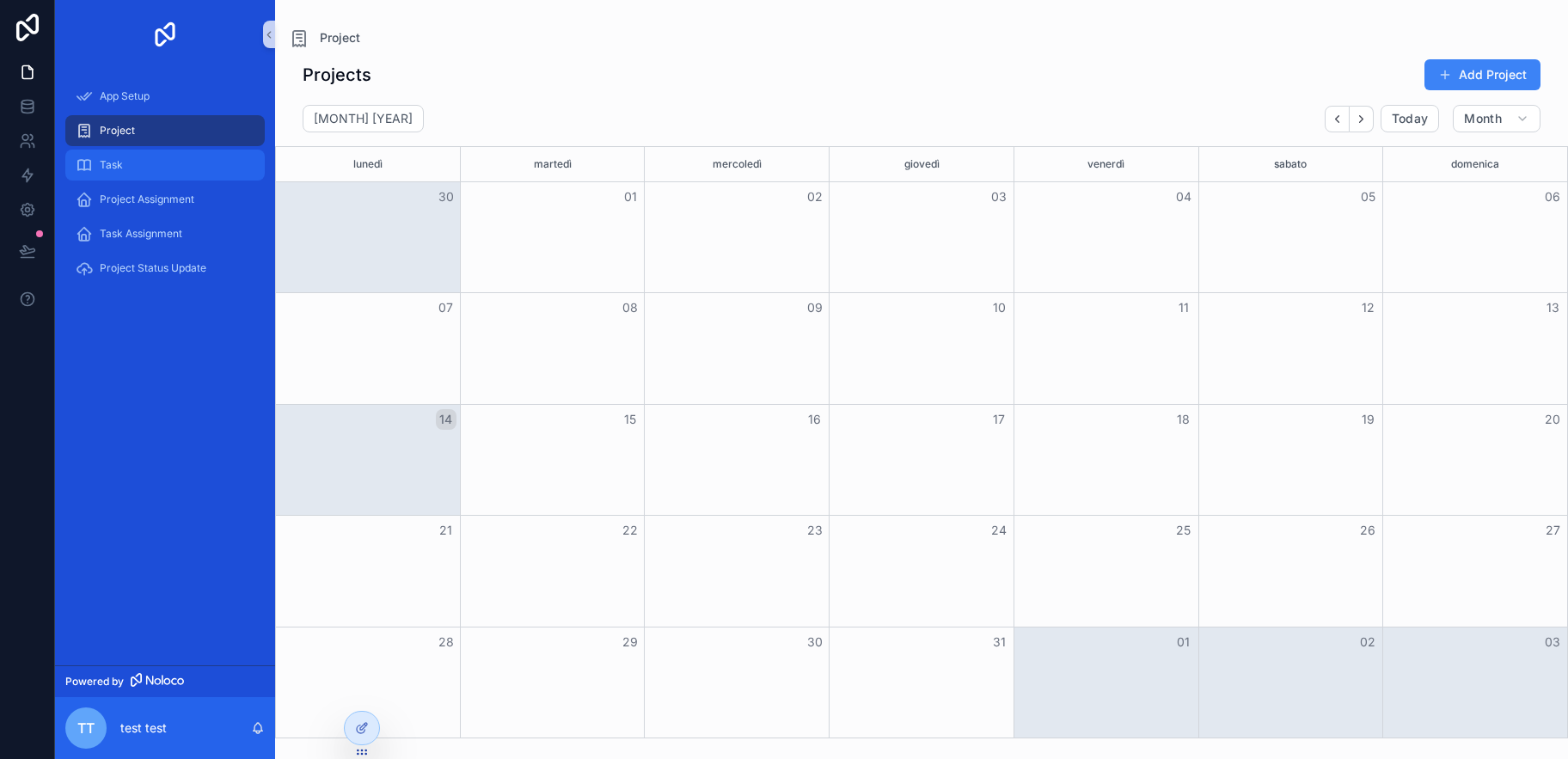 click on "Task" at bounding box center (165, 165) 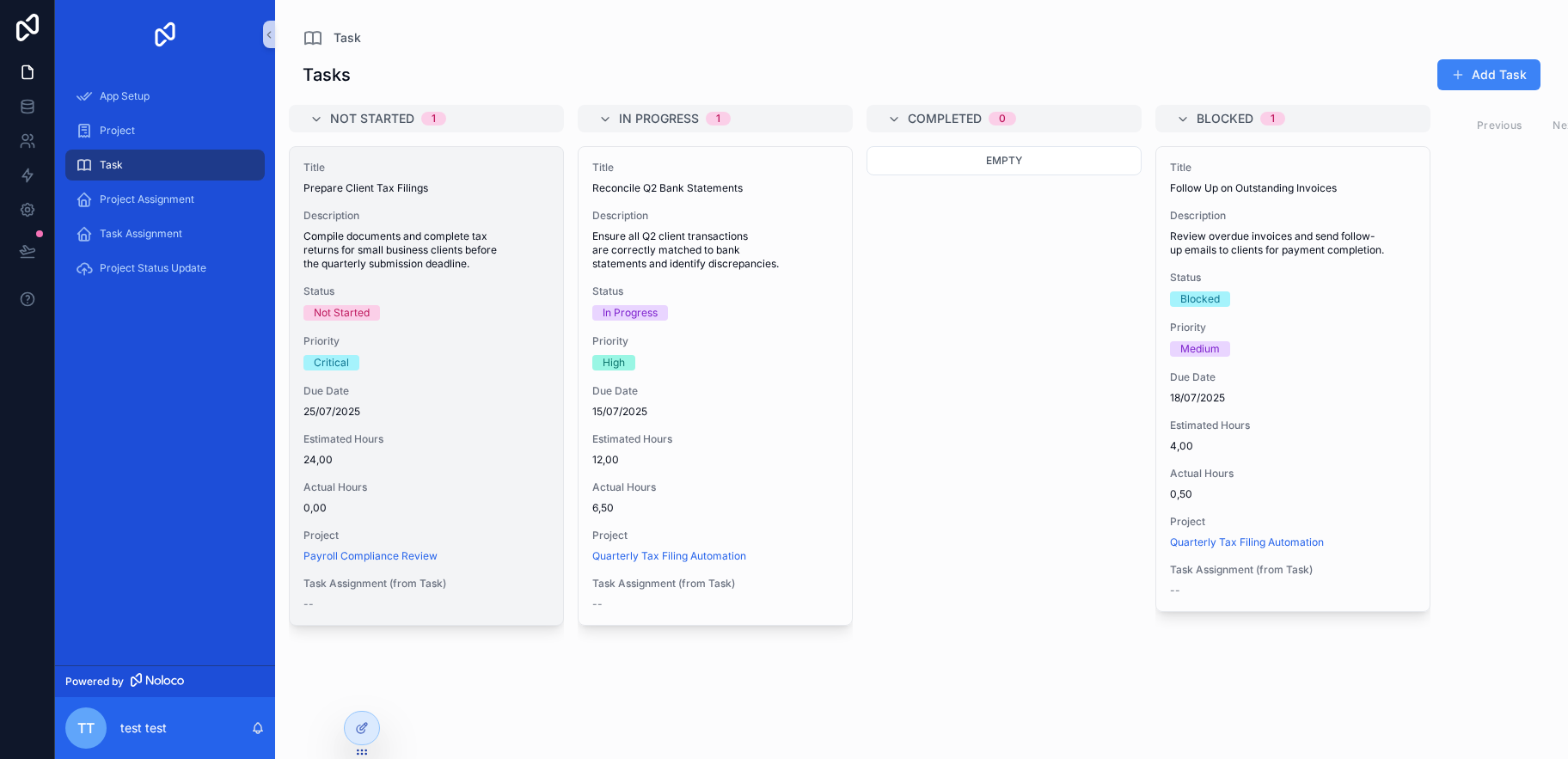 click on "Compile documents and complete tax returns for small business clients before the quarterly submission deadline." at bounding box center [426, 250] 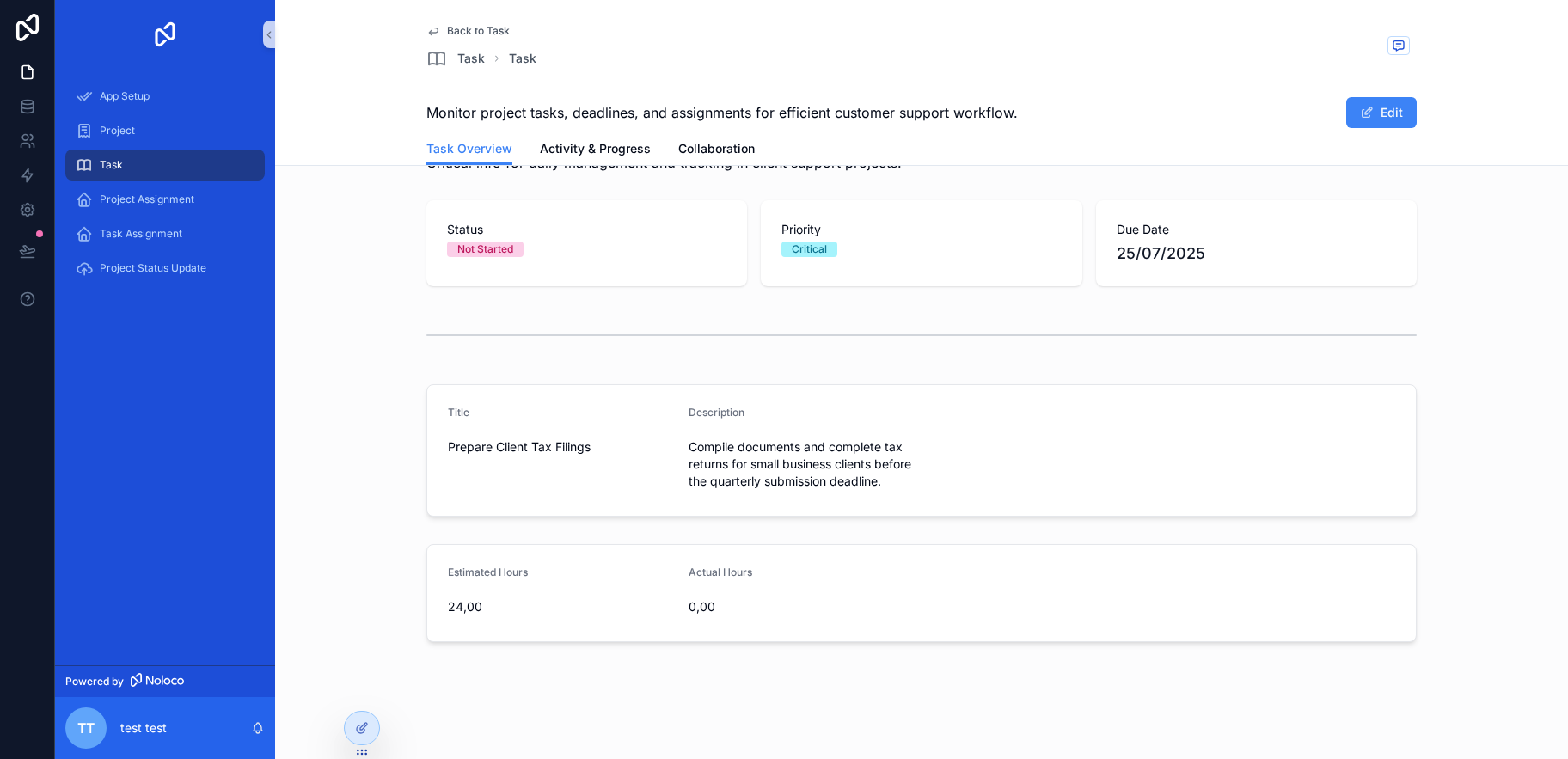scroll, scrollTop: 0, scrollLeft: 0, axis: both 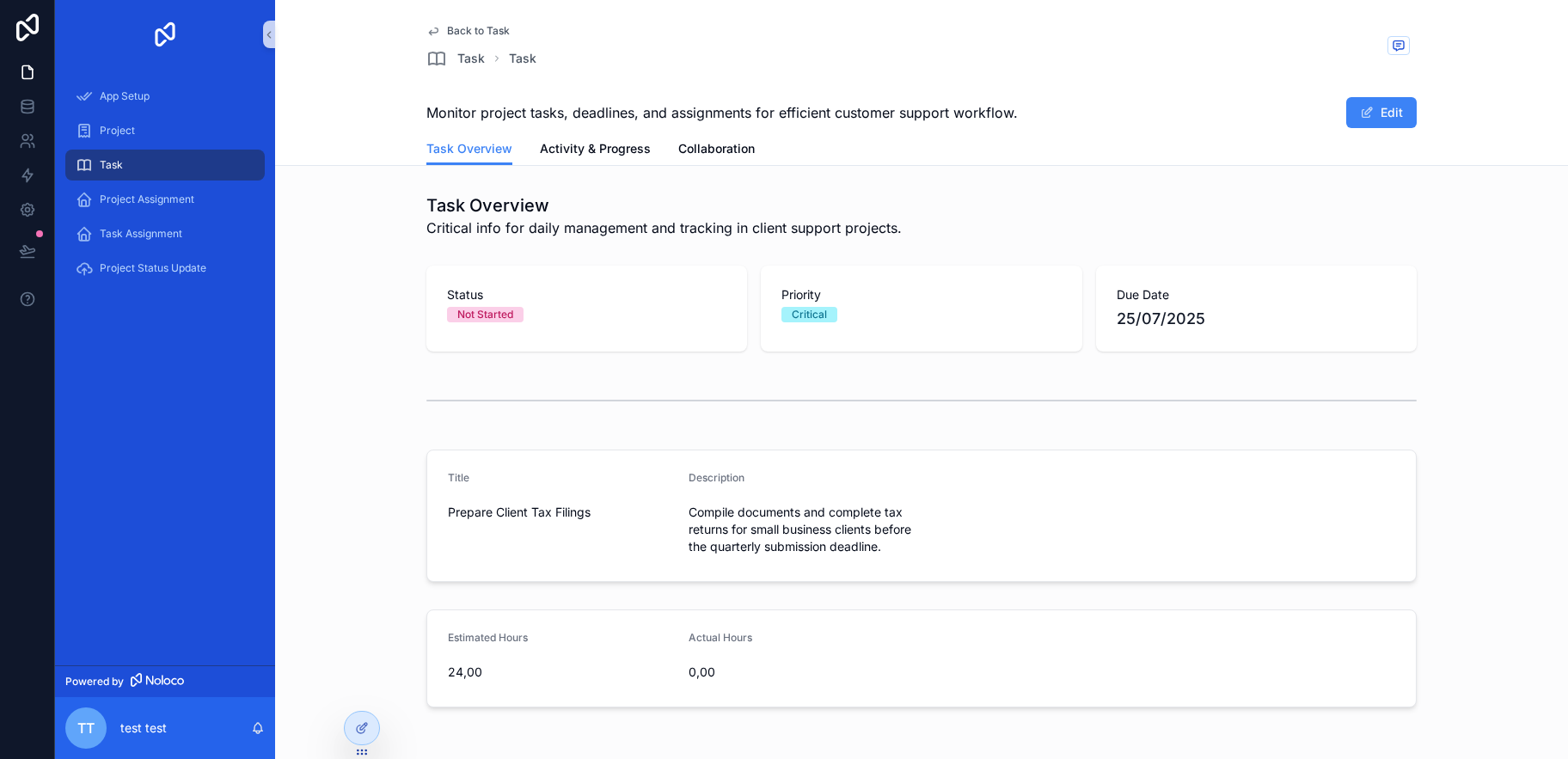click on "Keep Editing on this Page" at bounding box center [22, 1426] 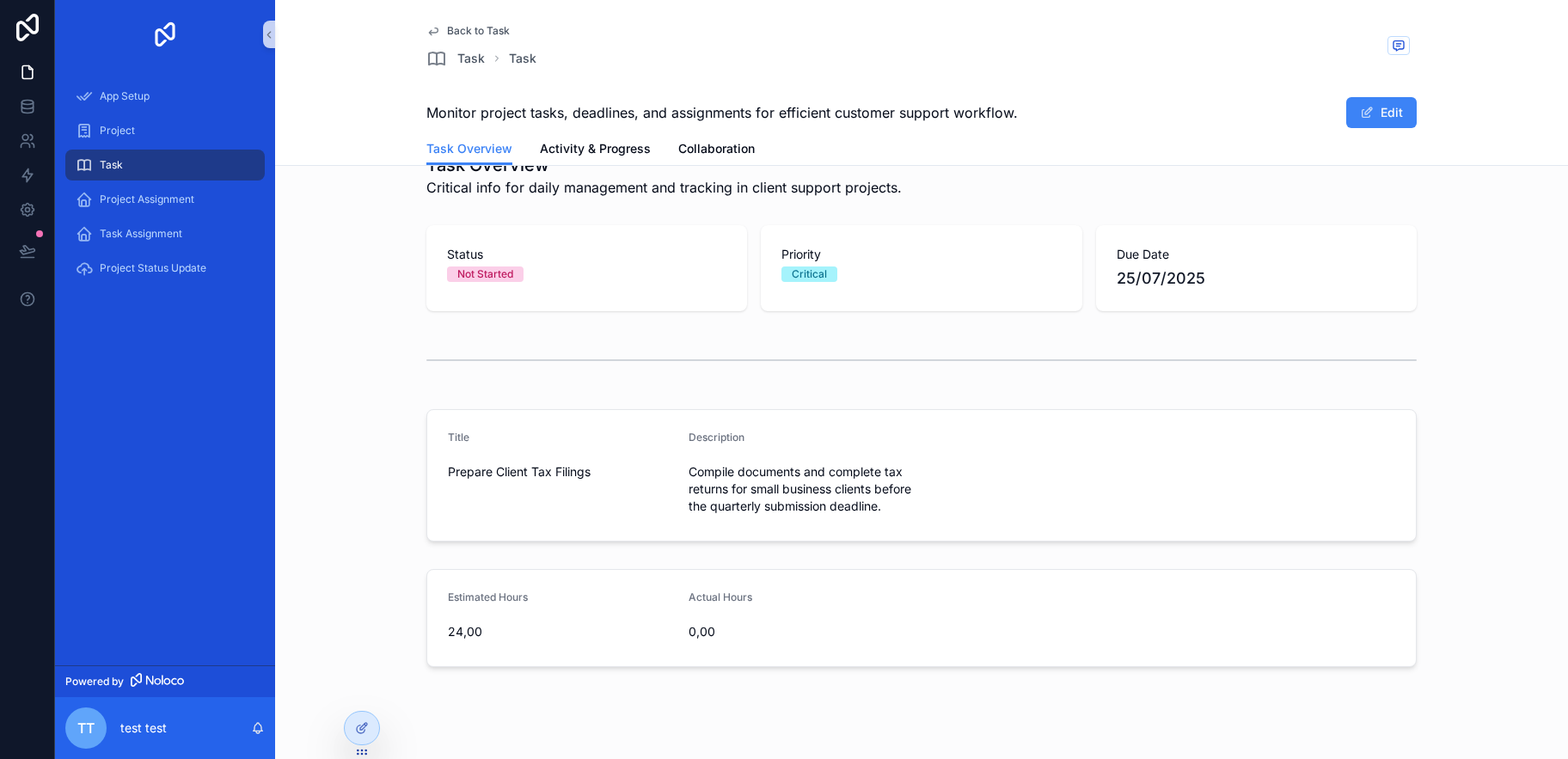 scroll, scrollTop: 41, scrollLeft: 0, axis: vertical 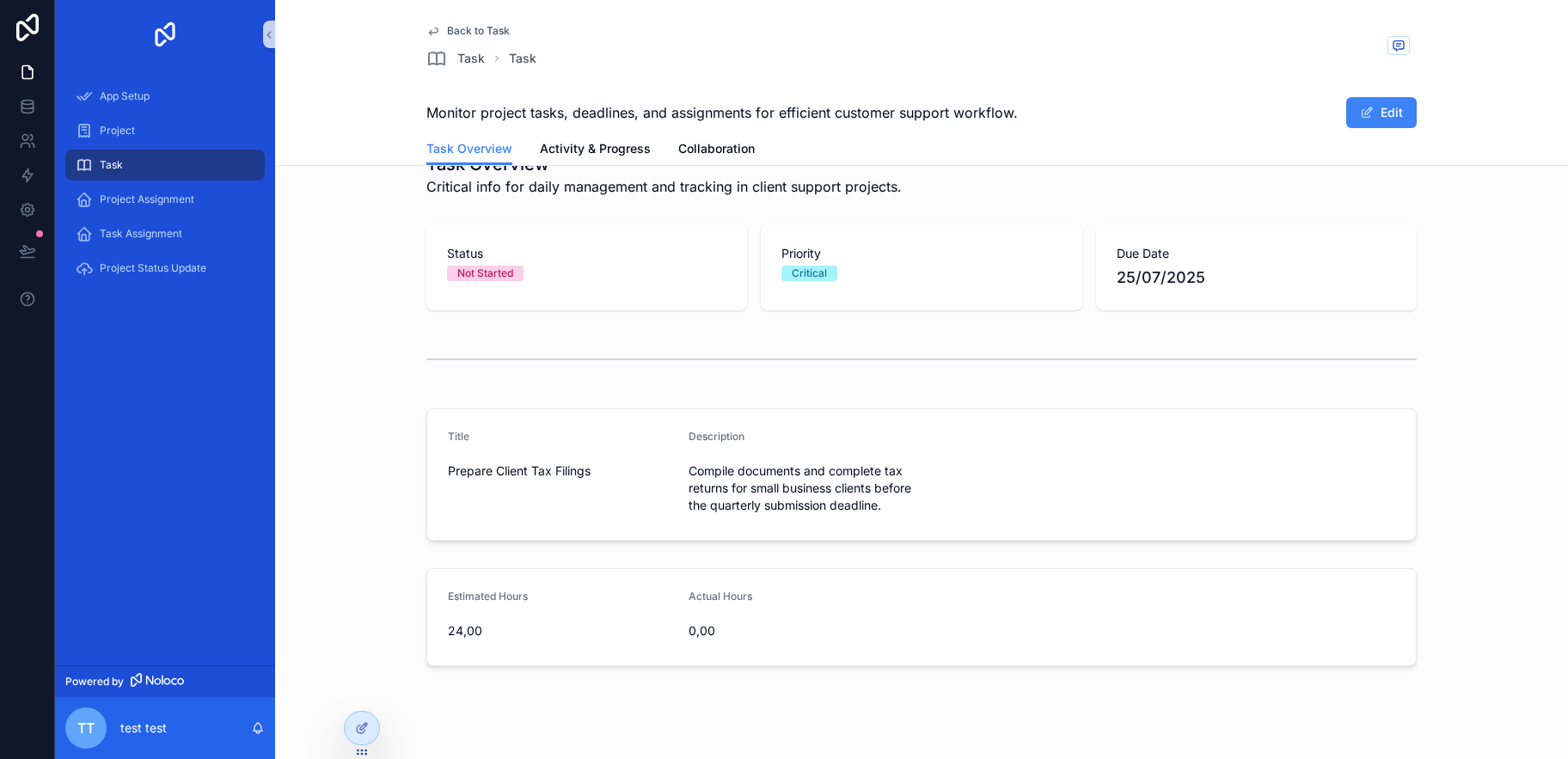 click 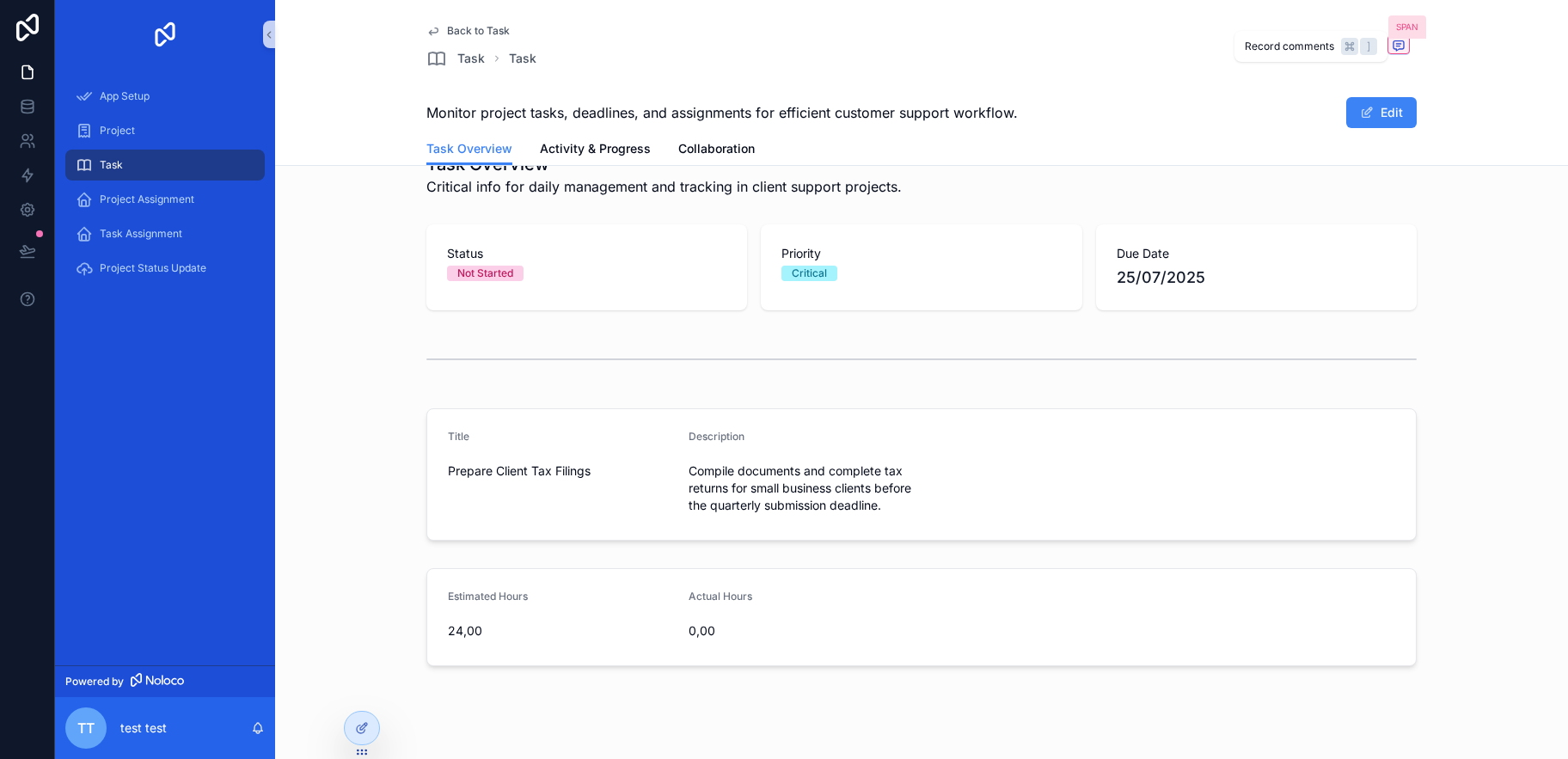 click at bounding box center [1399, 46] 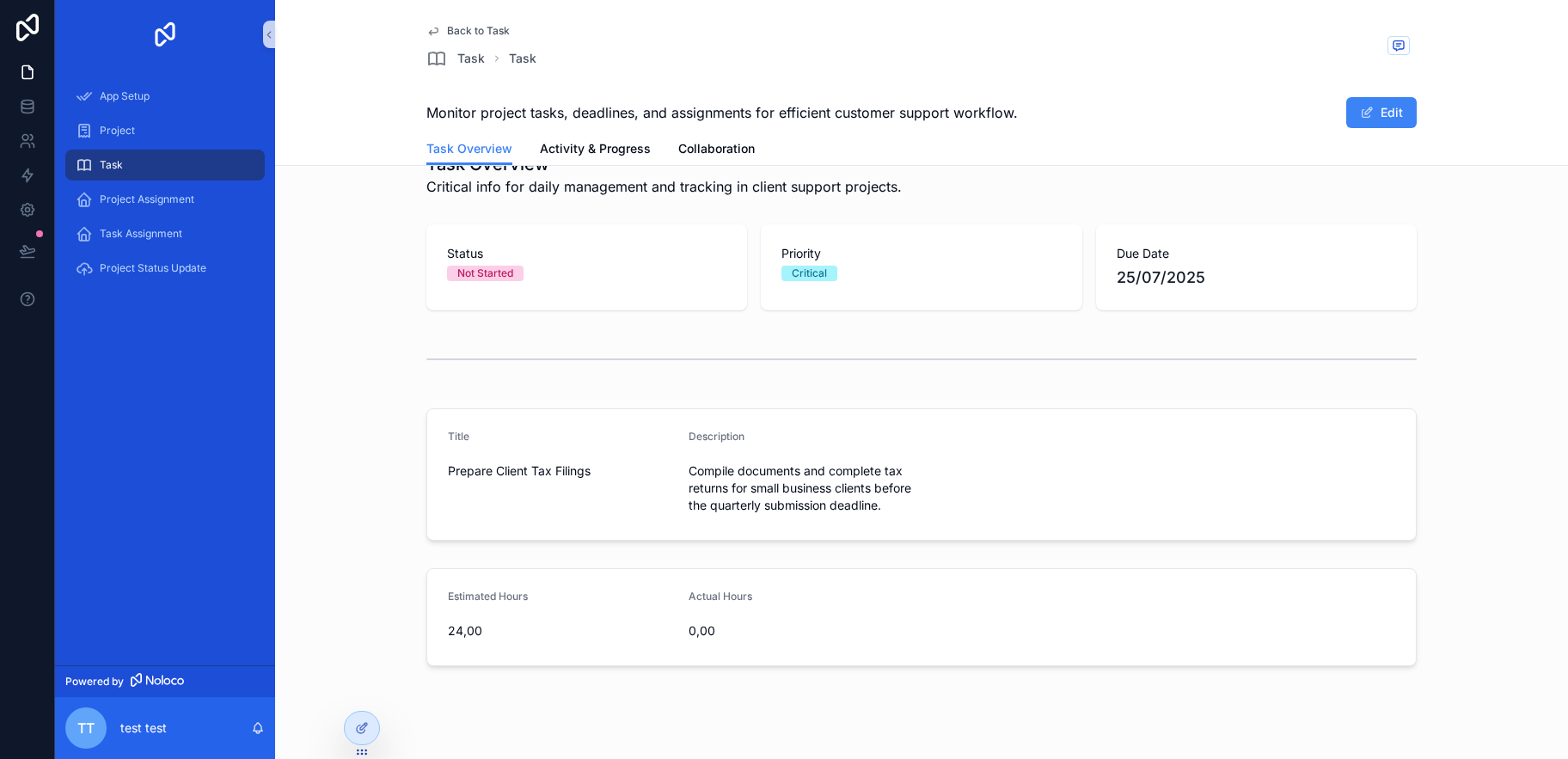 click 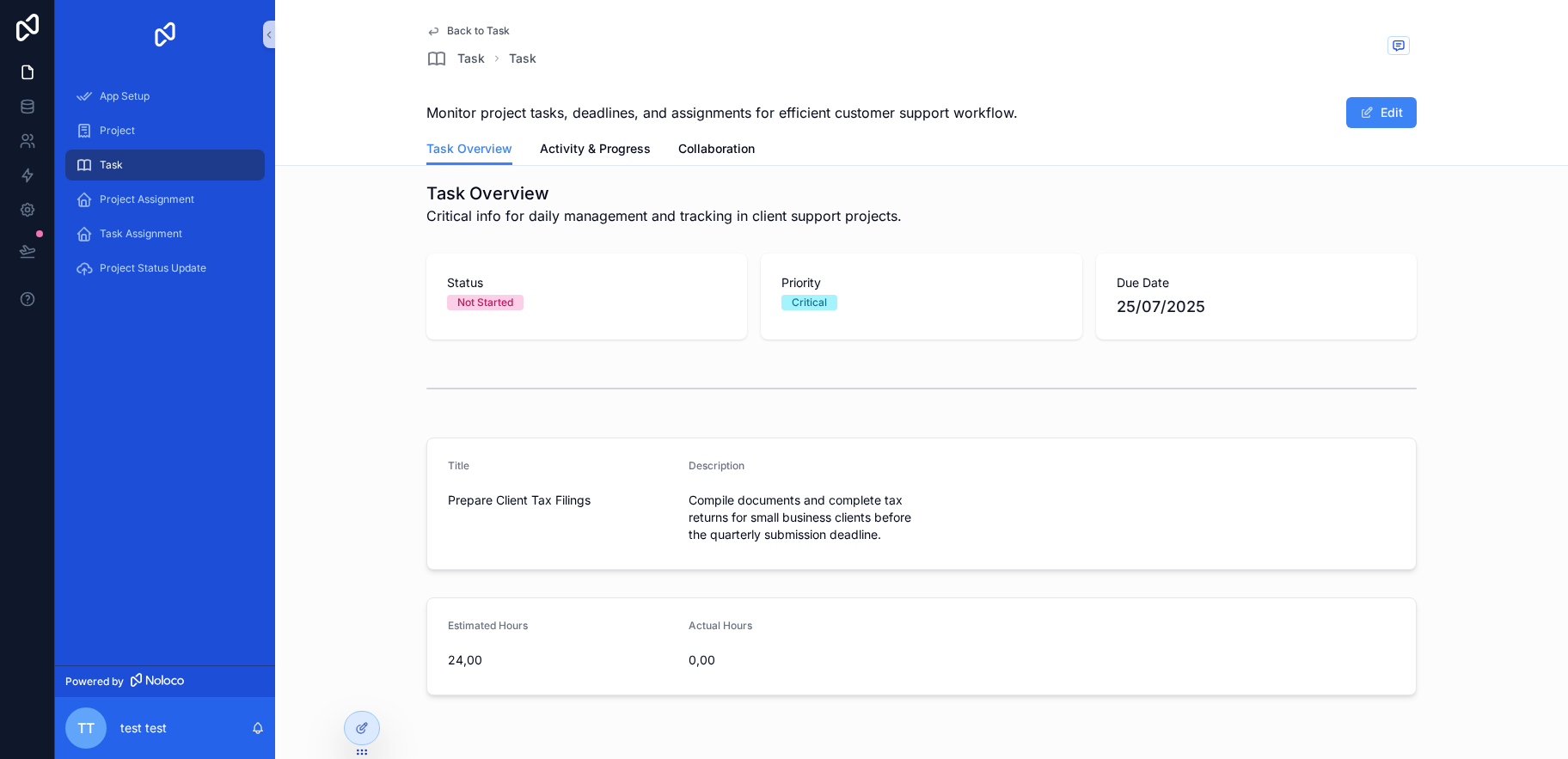 scroll, scrollTop: 0, scrollLeft: 0, axis: both 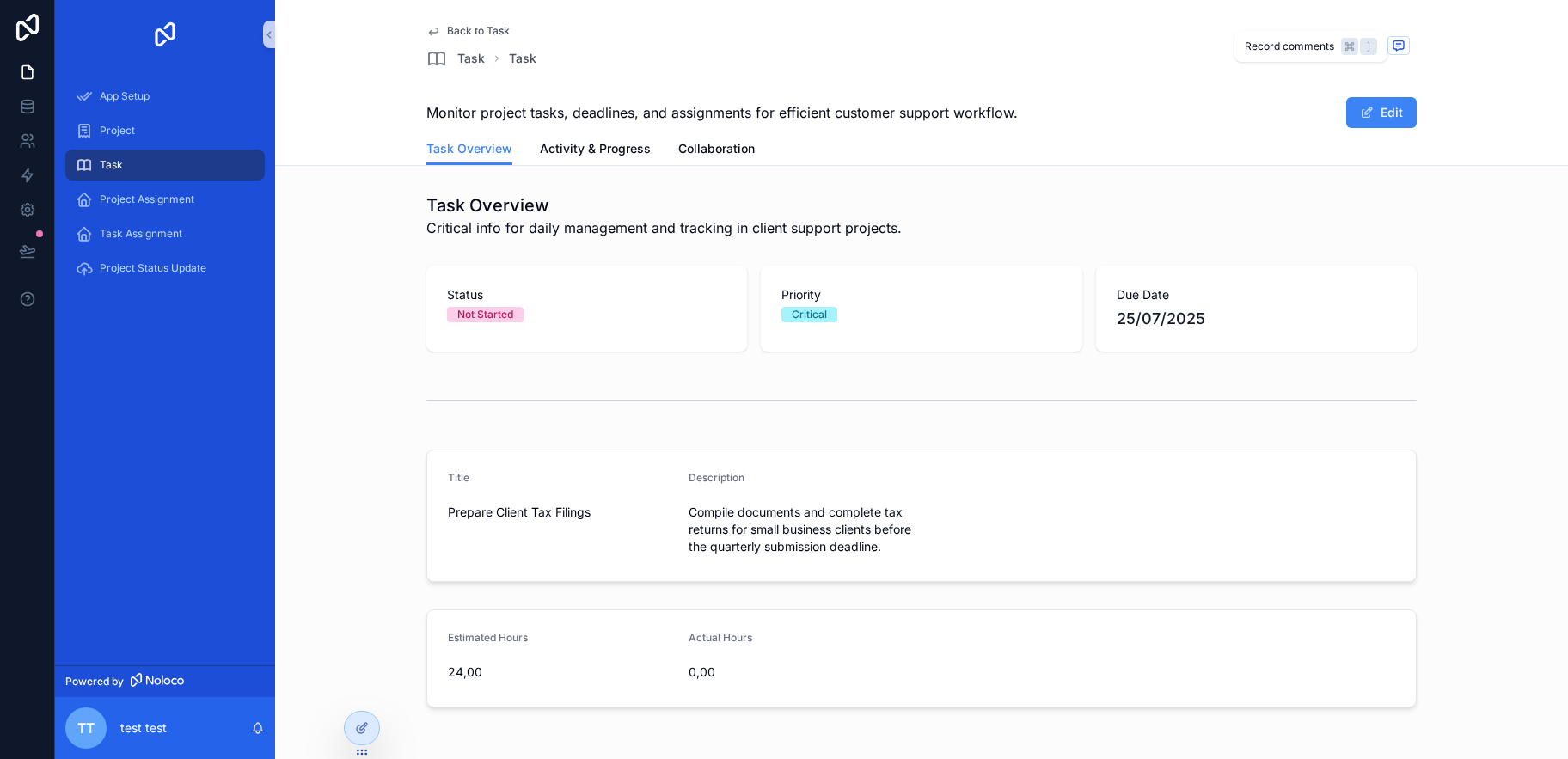 click 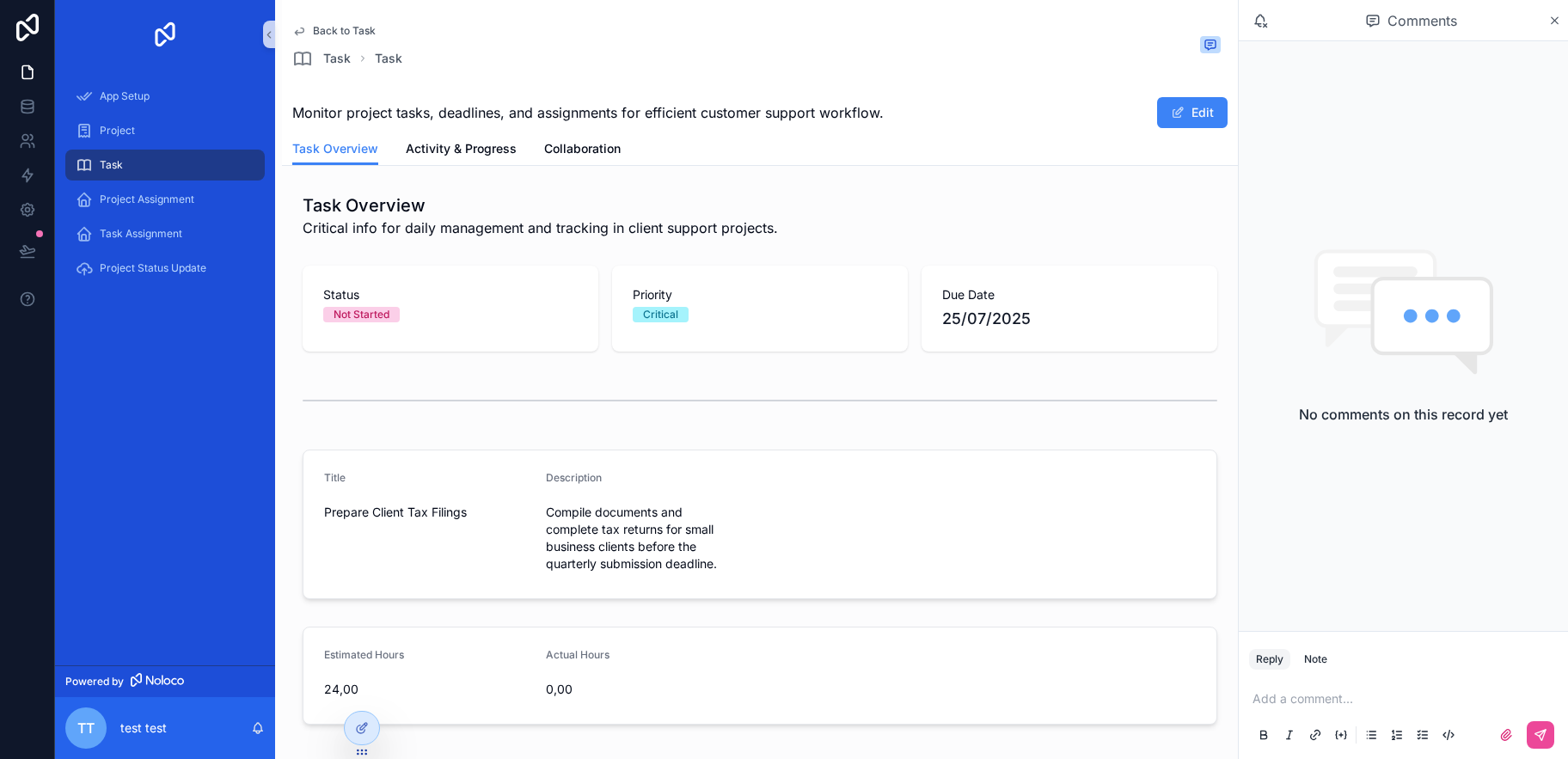 click on "Keep Editing on this Page" at bounding box center [22, 1426] 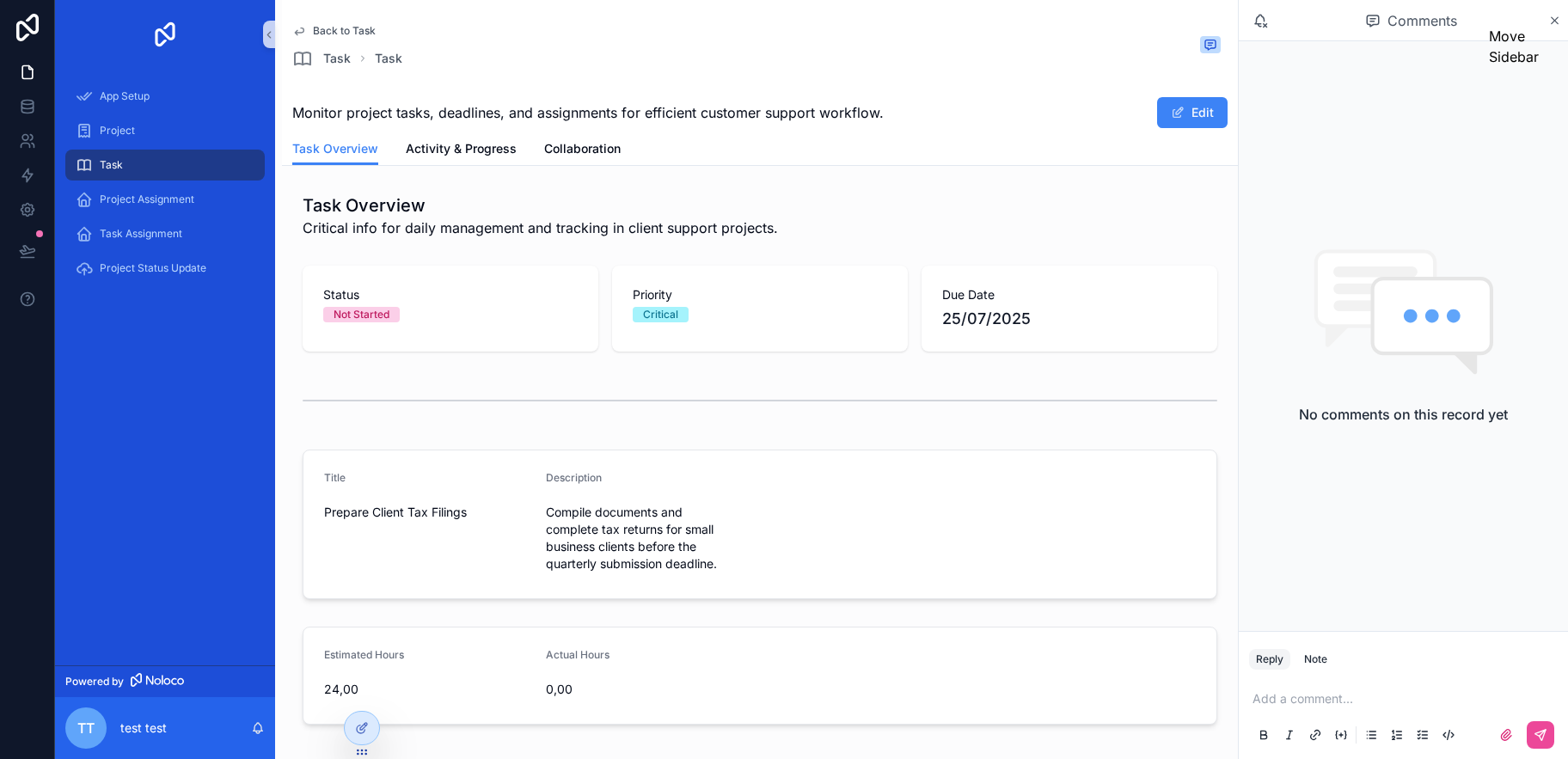 click 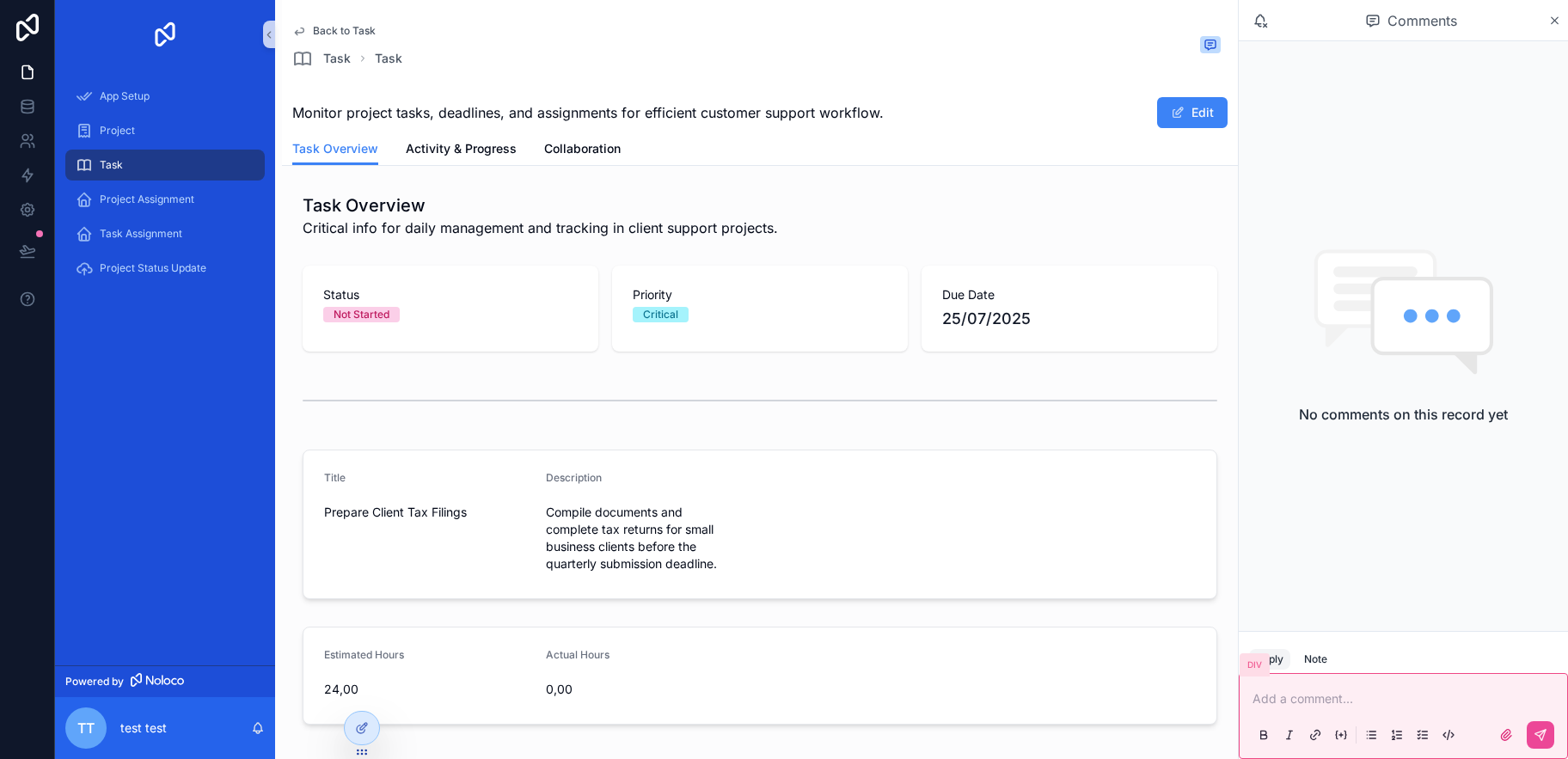 click on "Add a comment..." at bounding box center (1403, 716) 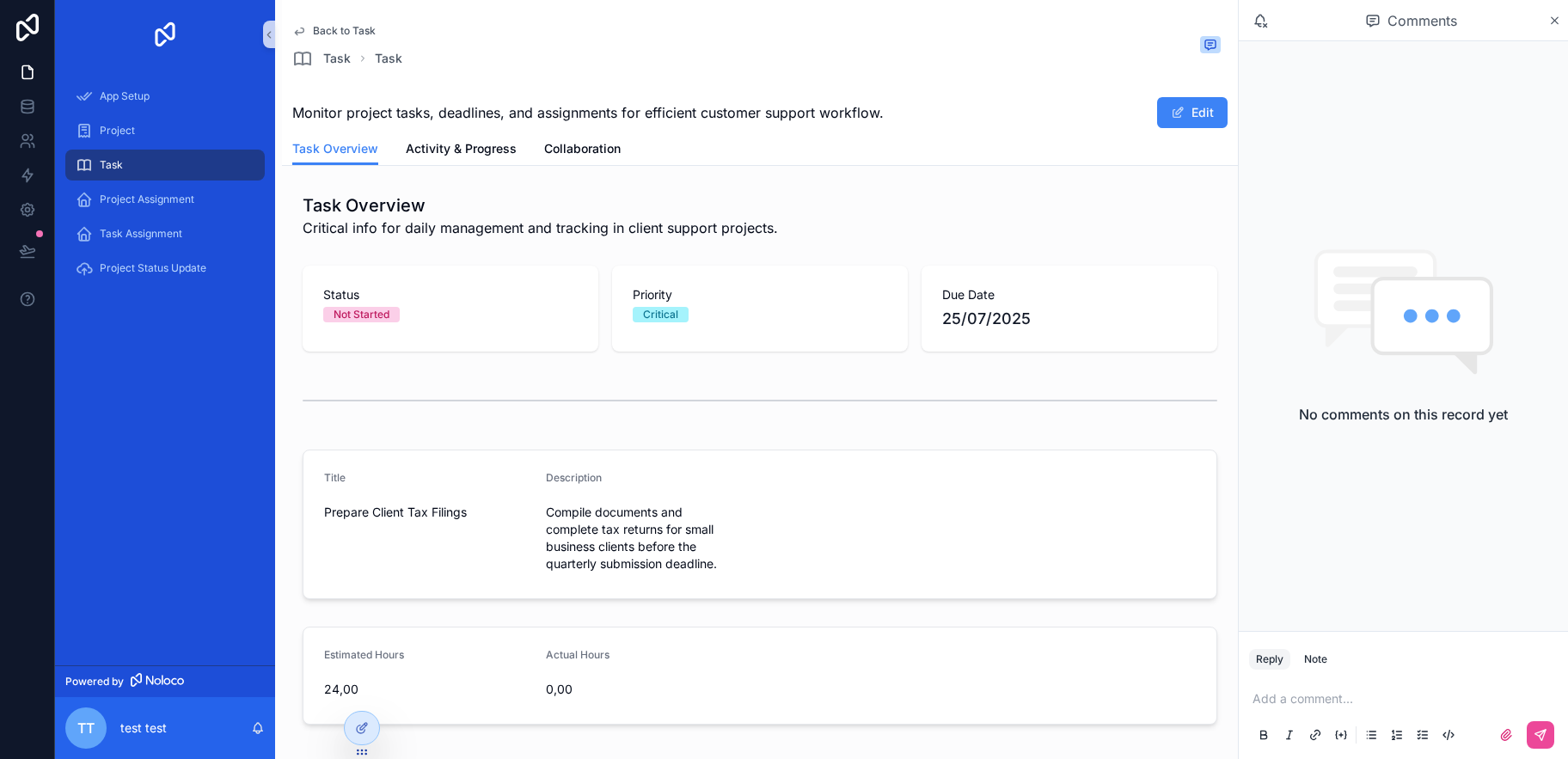 click on "Tooltip" at bounding box center (0, 1051) 